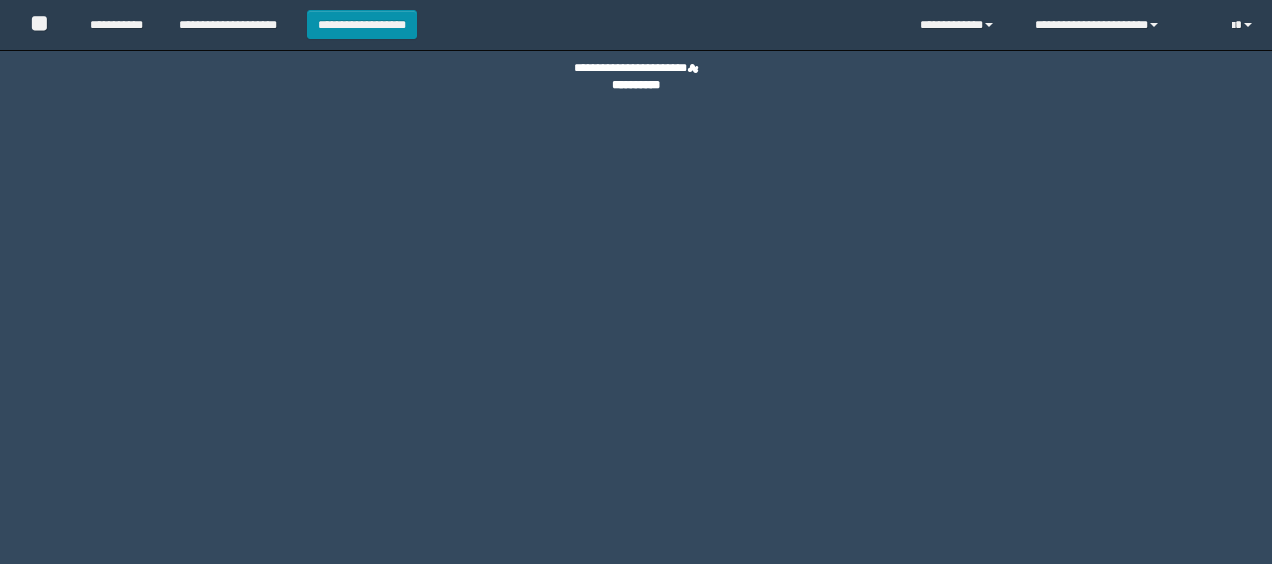 scroll, scrollTop: 0, scrollLeft: 0, axis: both 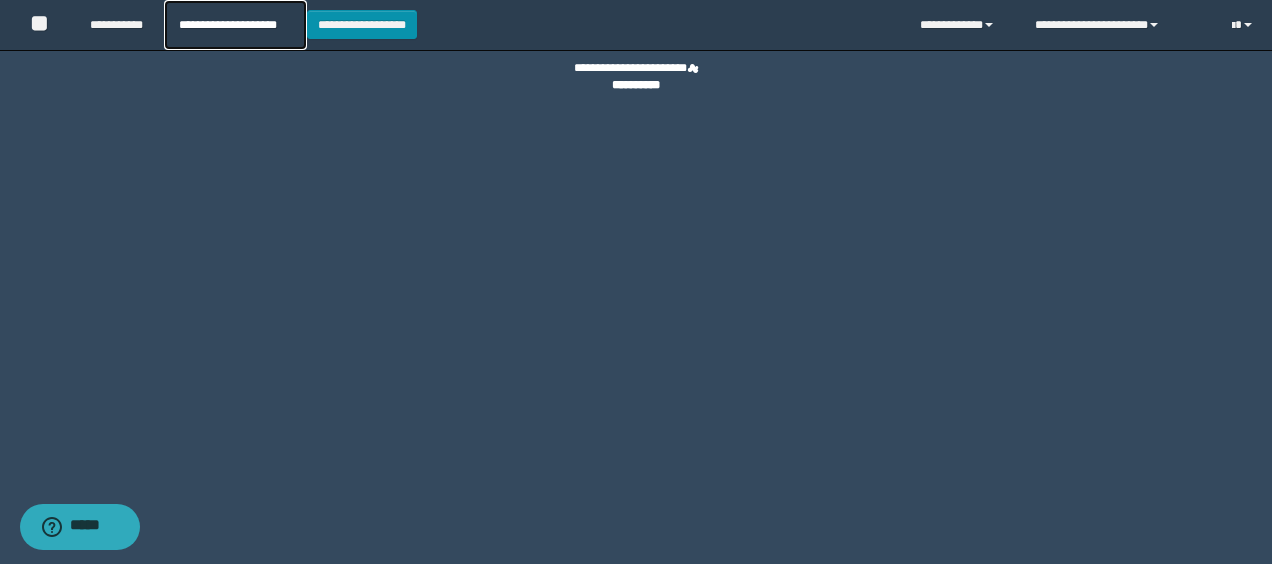 click on "**********" at bounding box center (235, 25) 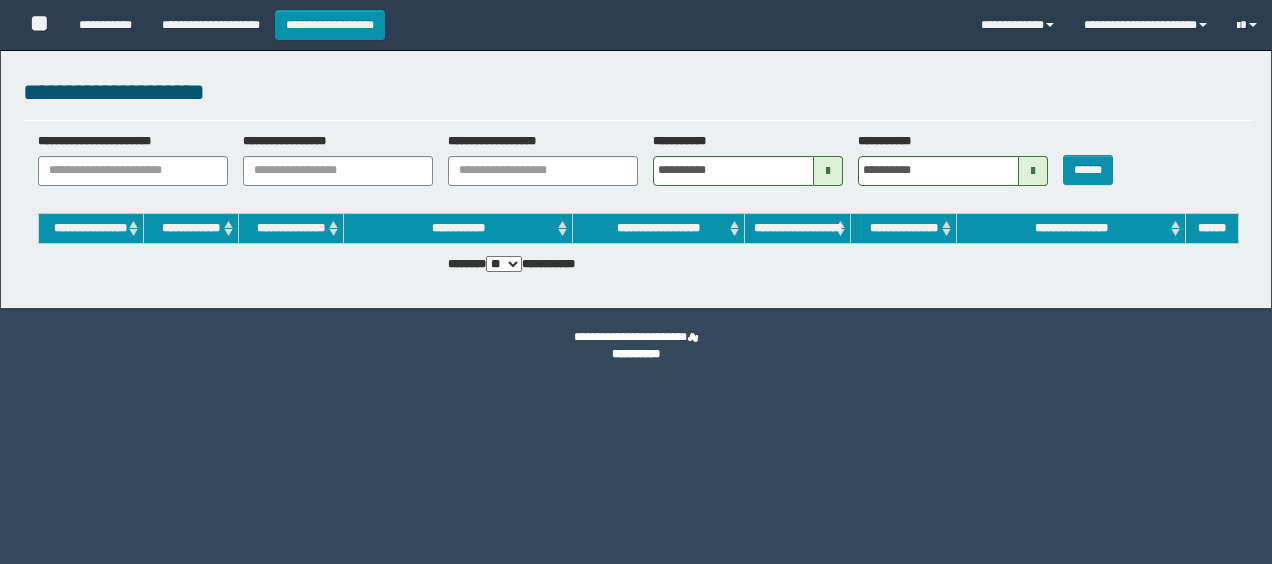 scroll, scrollTop: 0, scrollLeft: 0, axis: both 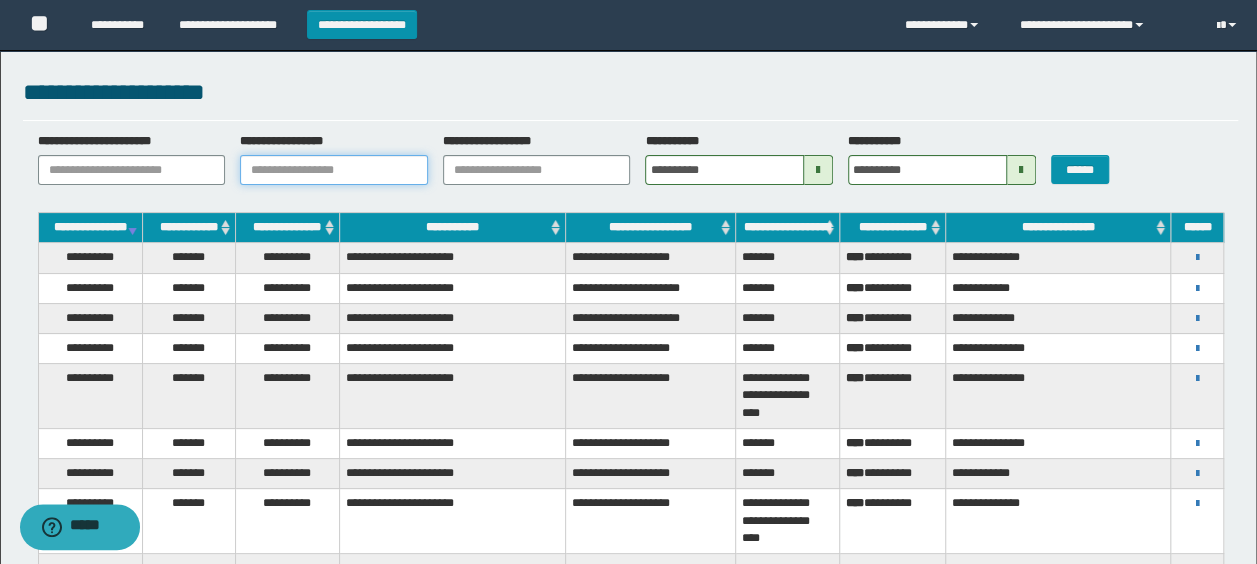 click on "**********" at bounding box center (334, 170) 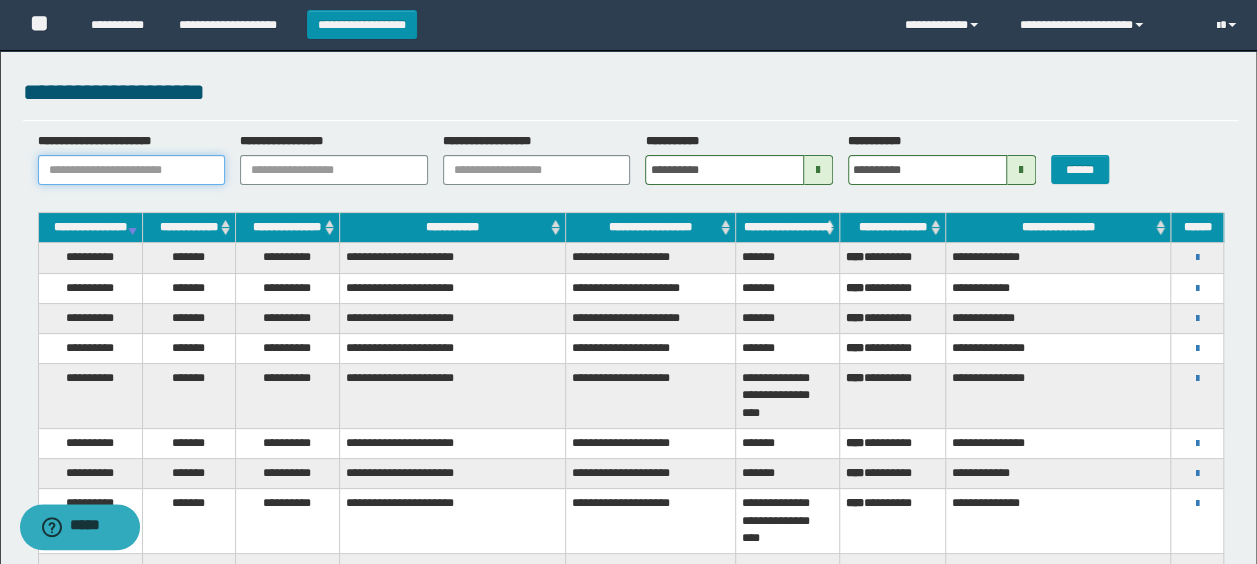 click on "**********" at bounding box center [132, 170] 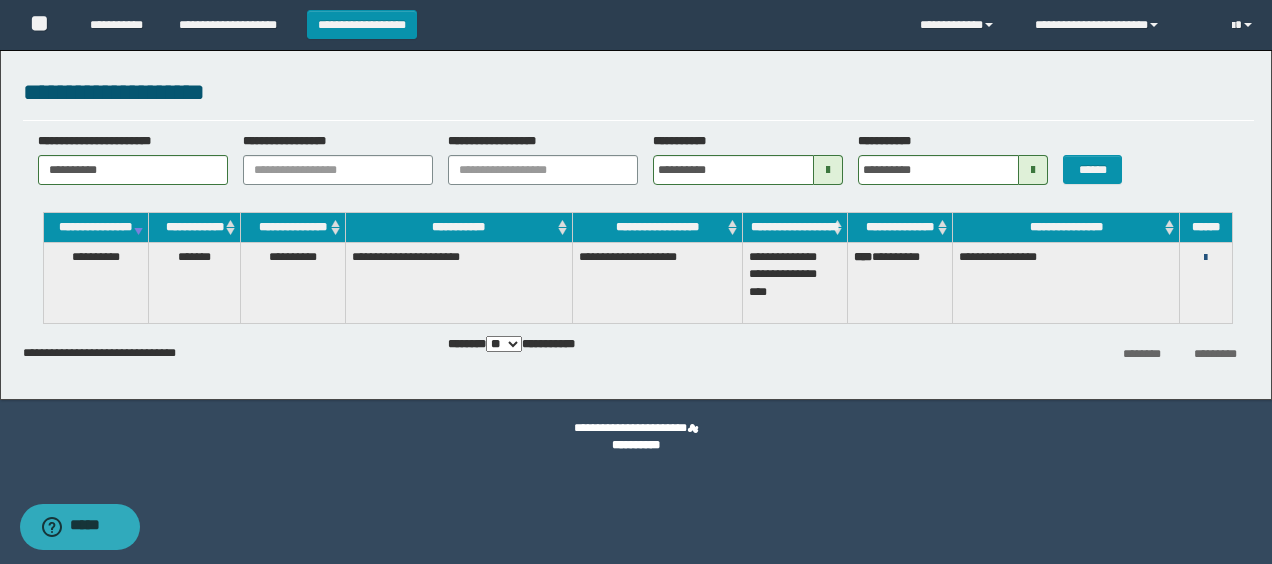 click at bounding box center (1205, 258) 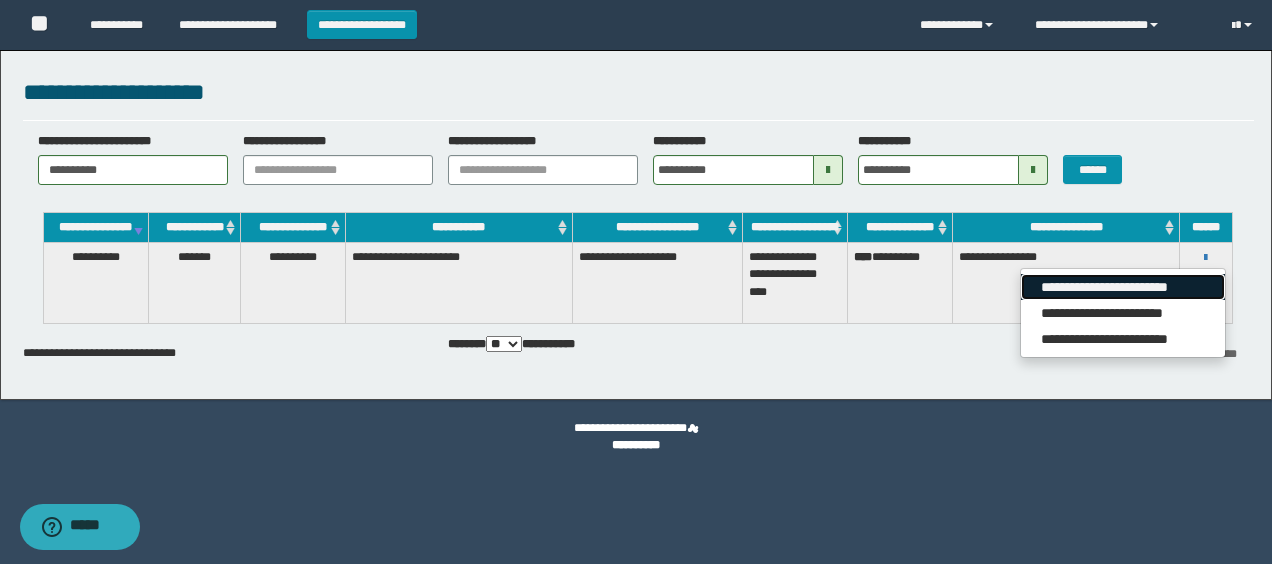 click on "**********" at bounding box center (1122, 287) 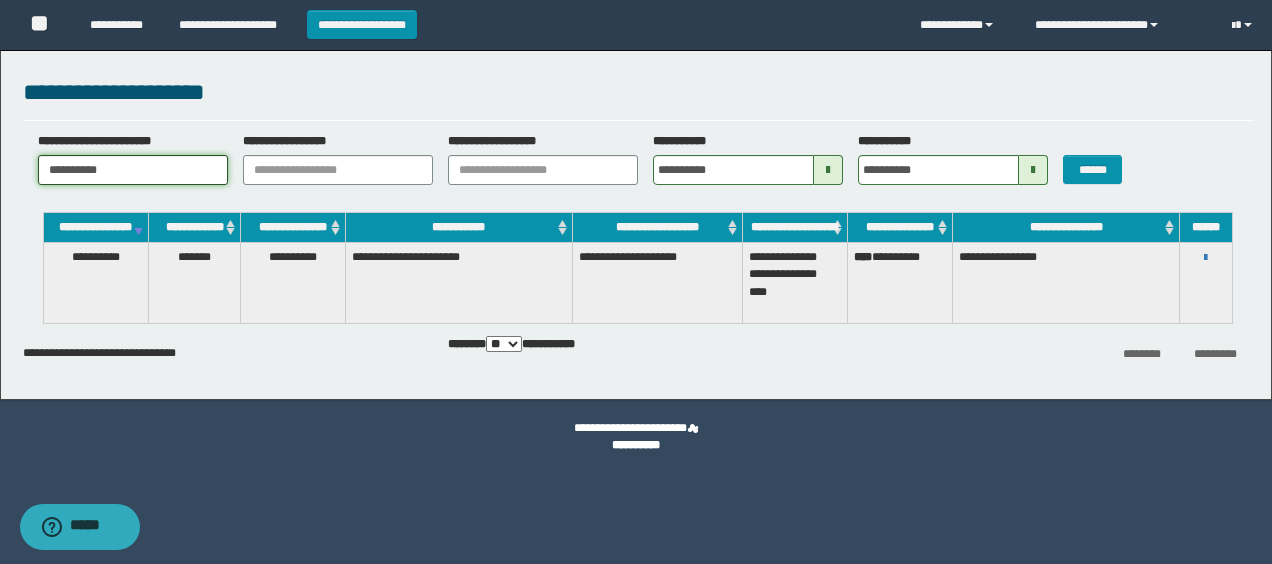 drag, startPoint x: 145, startPoint y: 169, endPoint x: 0, endPoint y: 180, distance: 145.41664 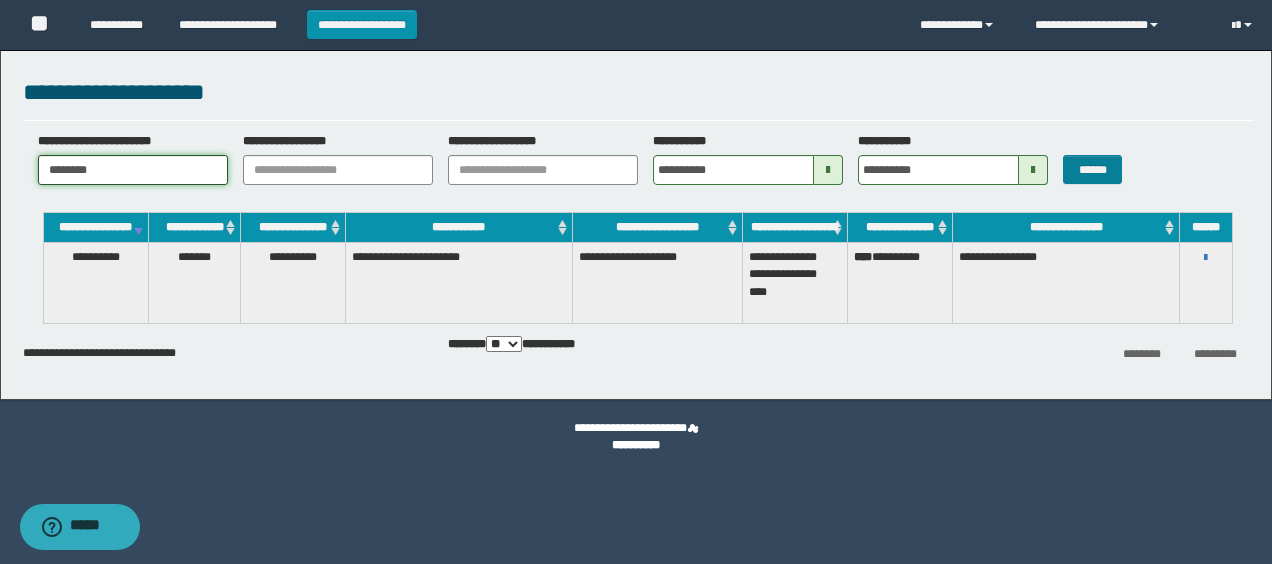 type on "********" 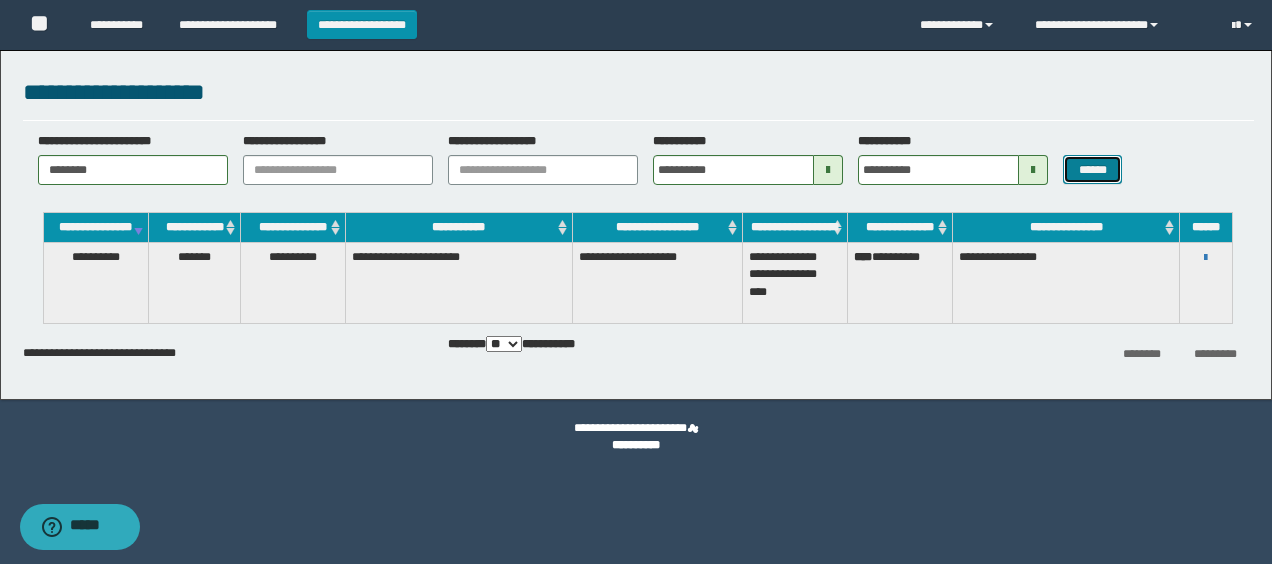 click on "******" at bounding box center (1092, 169) 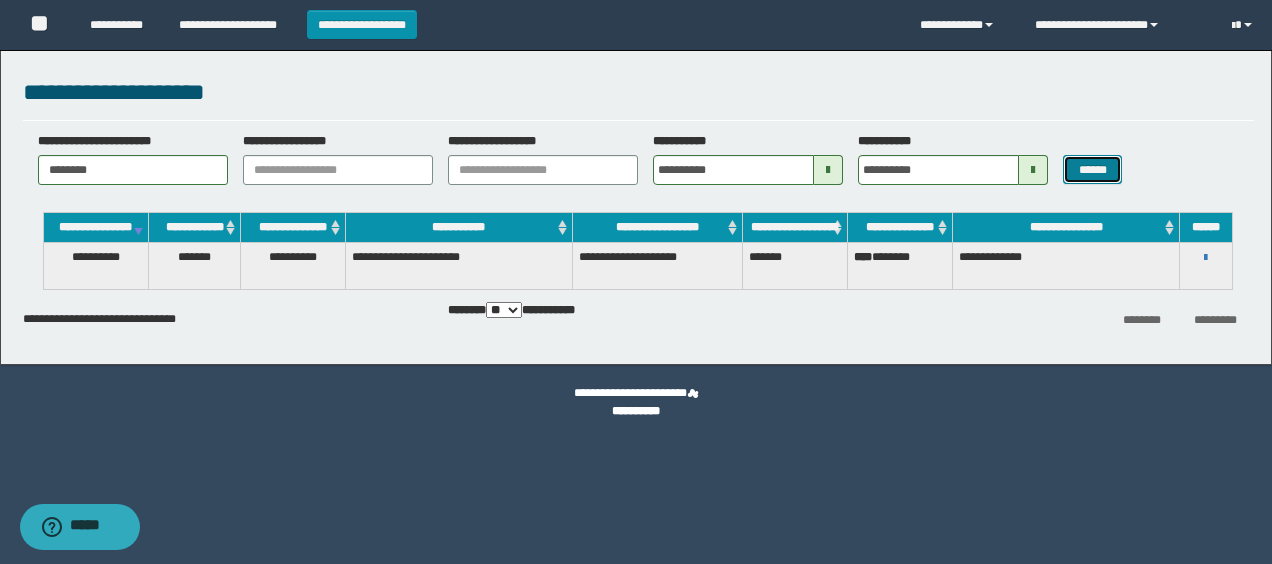 type 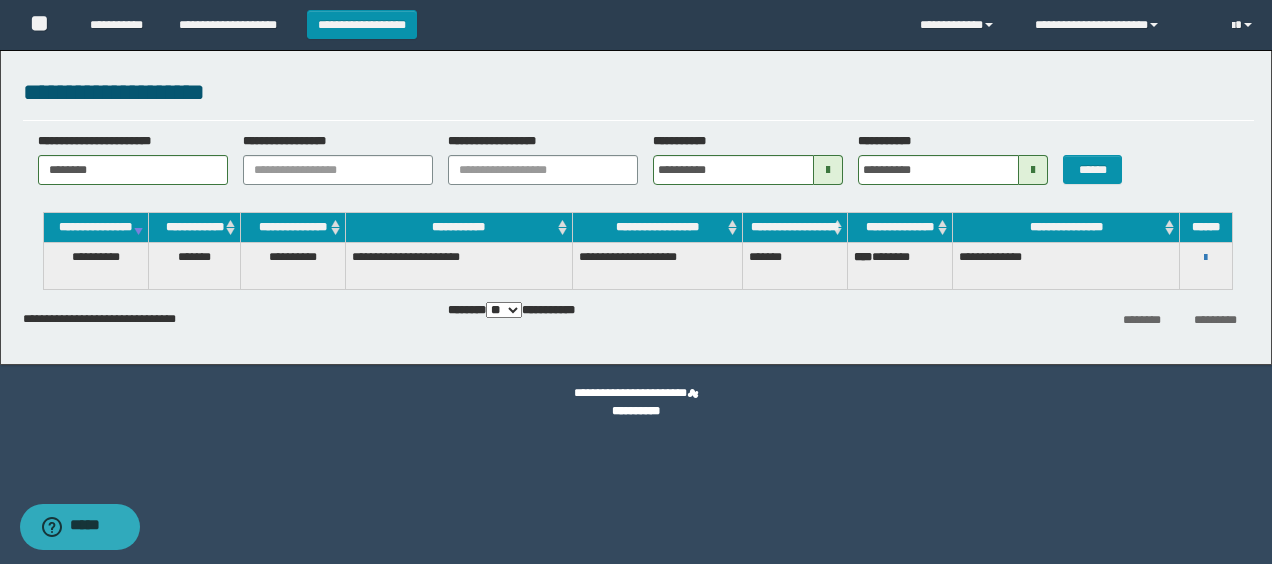 click on "**********" at bounding box center [1206, 257] 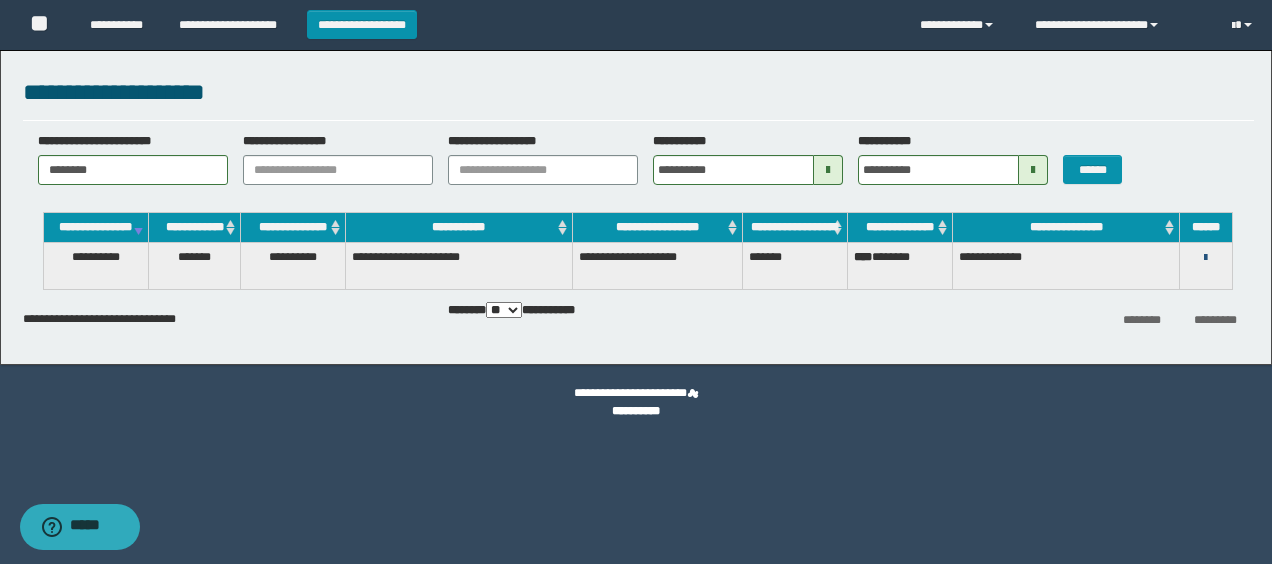 click at bounding box center [1205, 258] 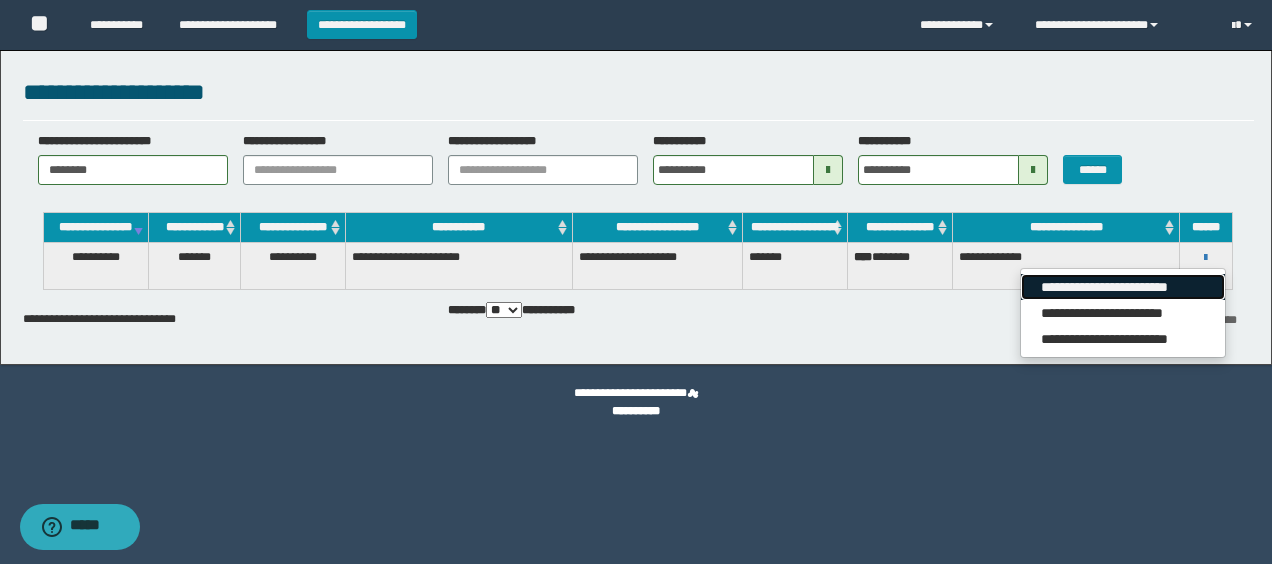 click on "**********" at bounding box center (1122, 287) 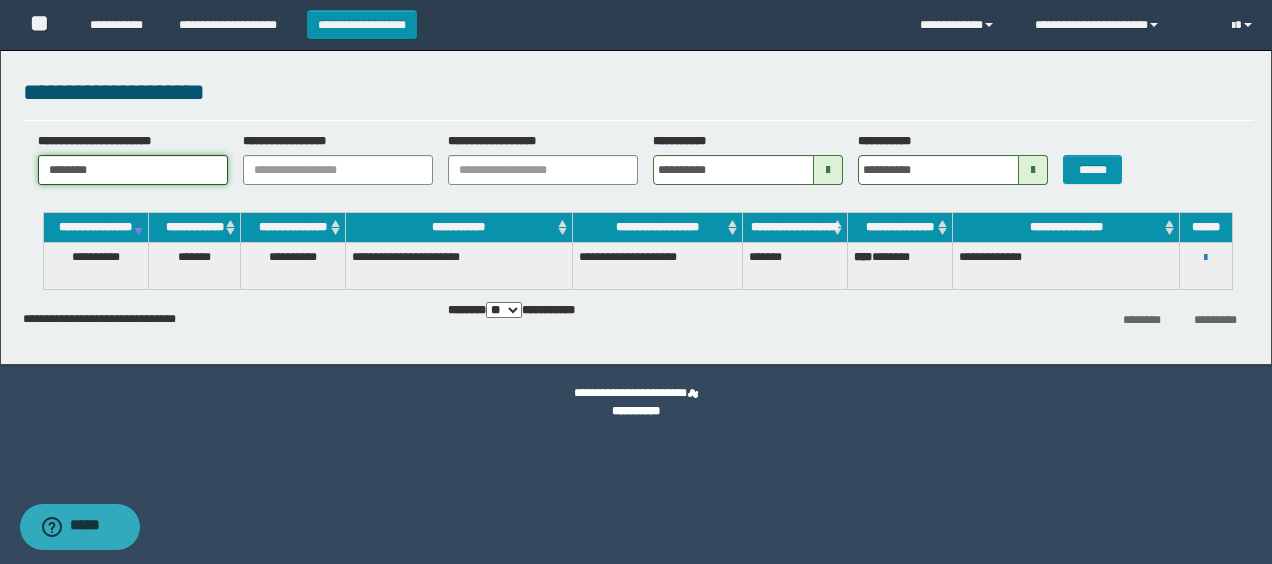drag, startPoint x: 122, startPoint y: 164, endPoint x: 0, endPoint y: 163, distance: 122.0041 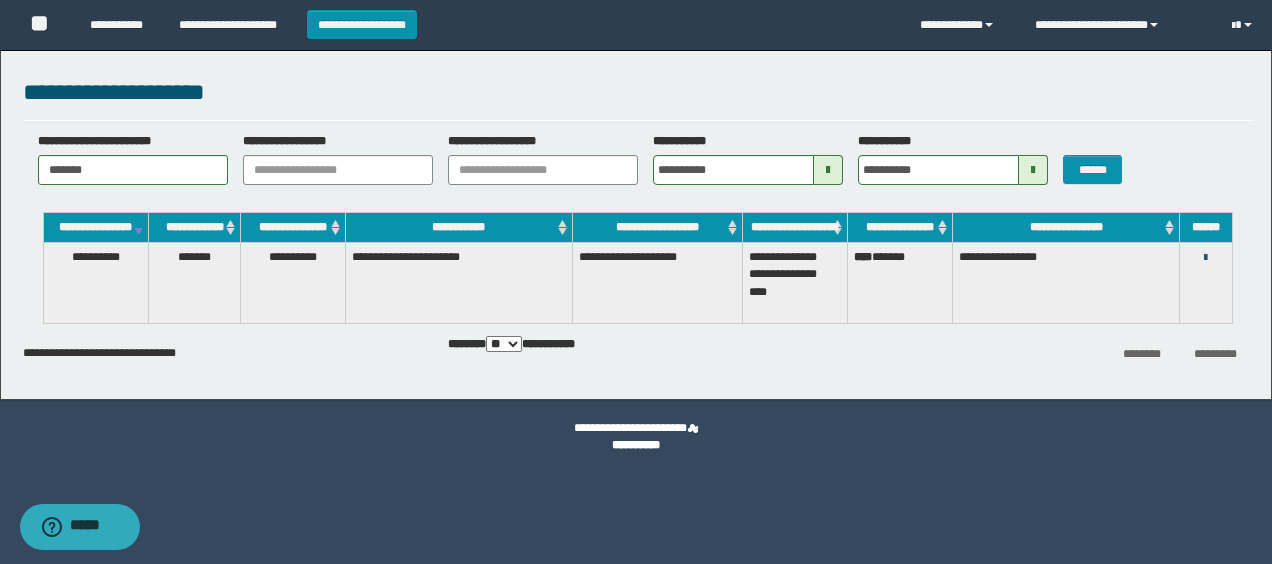 click at bounding box center (1205, 258) 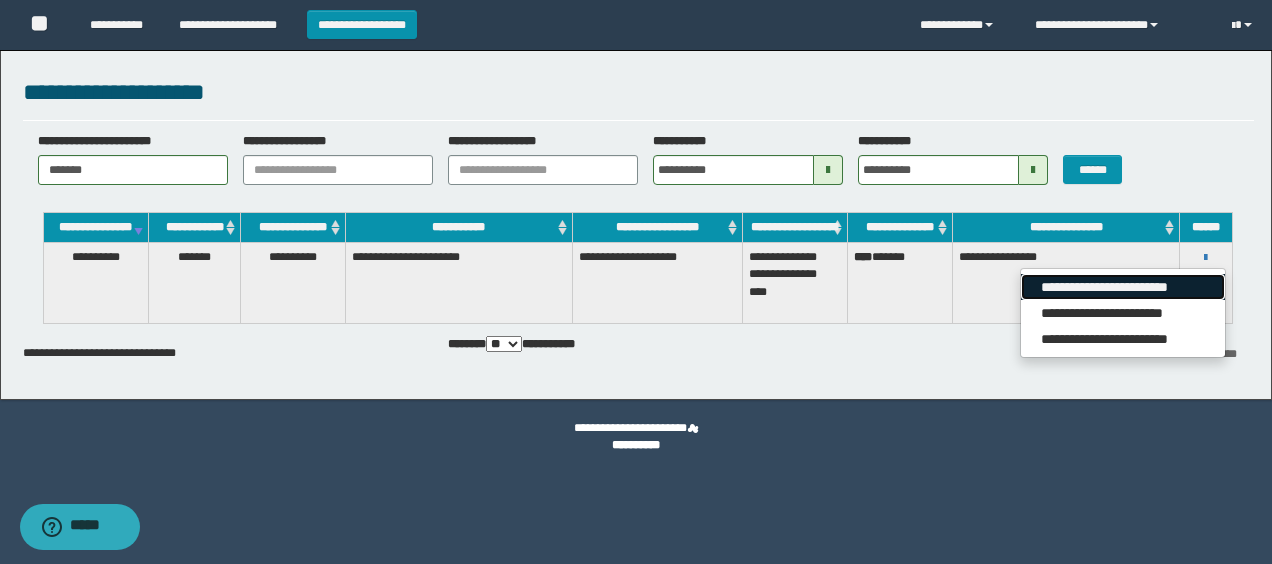 click on "**********" at bounding box center (1122, 287) 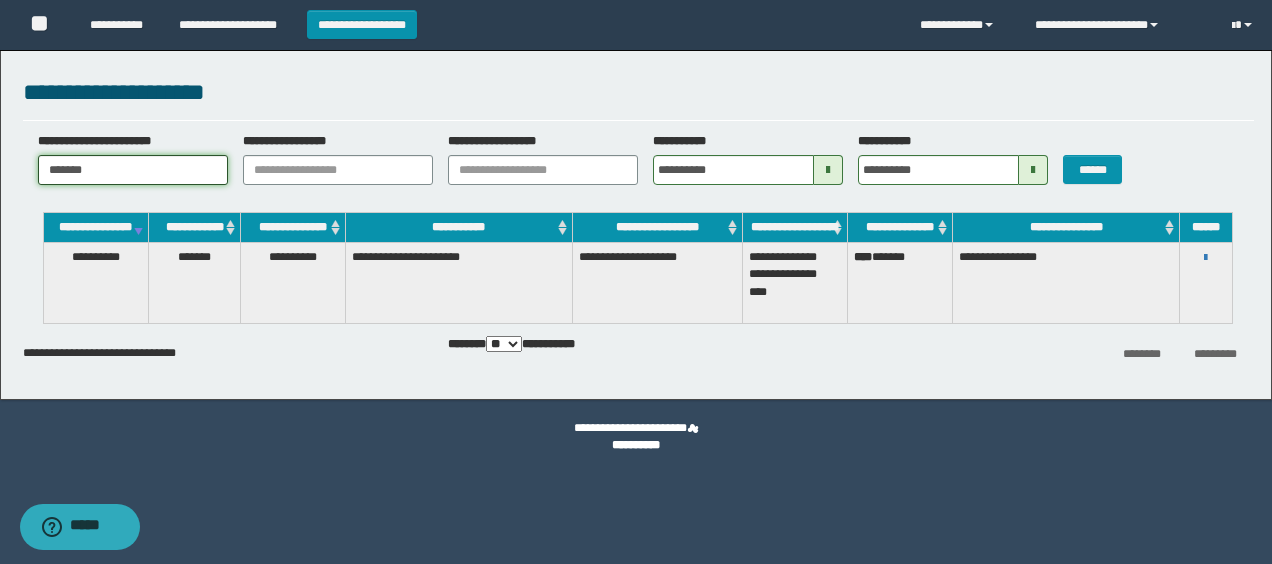 drag, startPoint x: 168, startPoint y: 172, endPoint x: -4, endPoint y: 170, distance: 172.01163 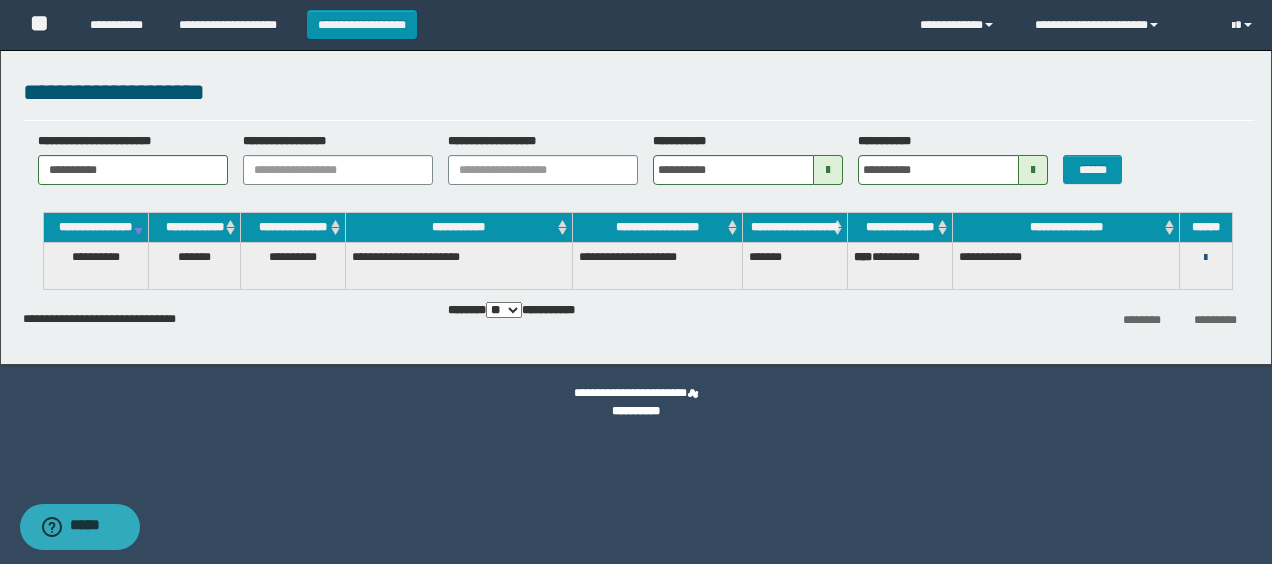 click at bounding box center (1205, 258) 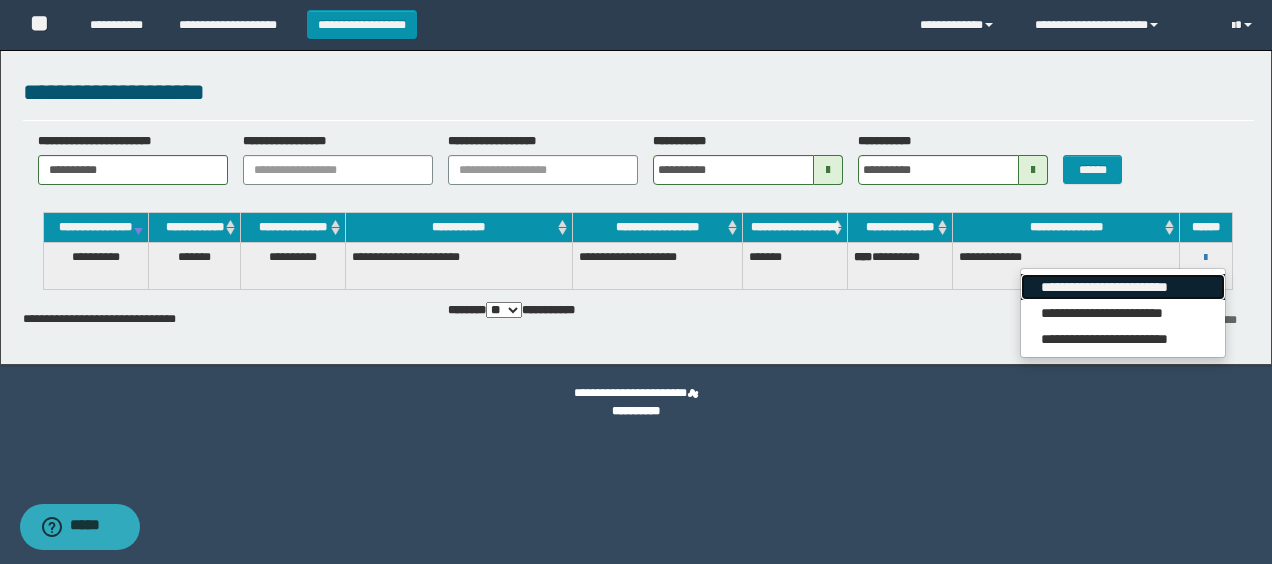 click on "**********" at bounding box center (1122, 287) 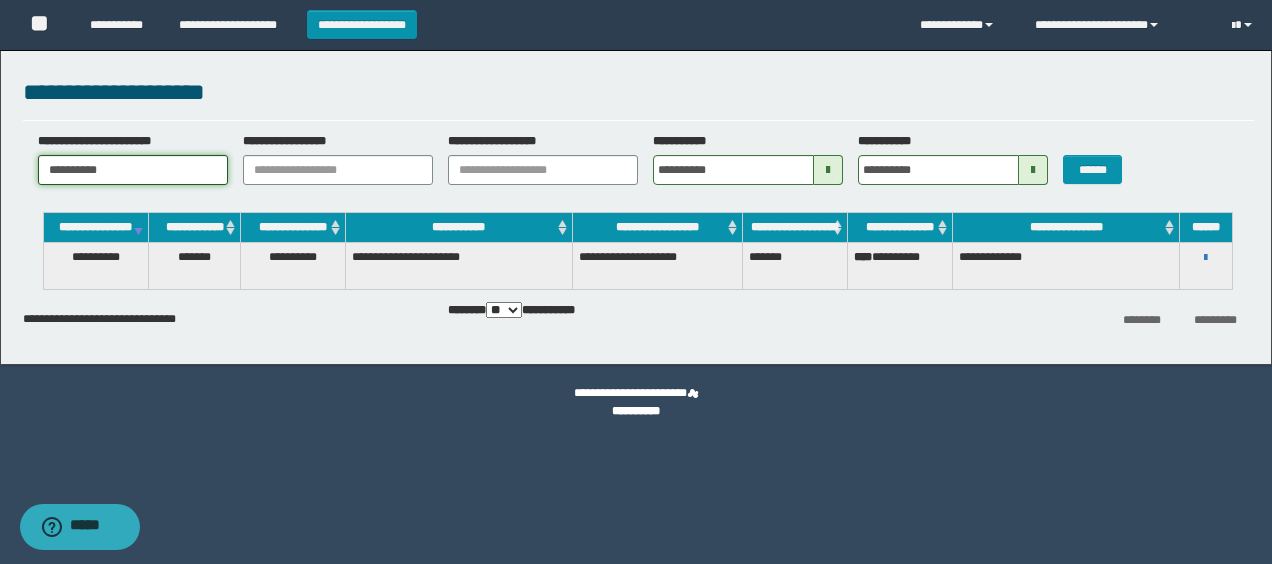 drag, startPoint x: 167, startPoint y: 168, endPoint x: 10, endPoint y: 166, distance: 157.01274 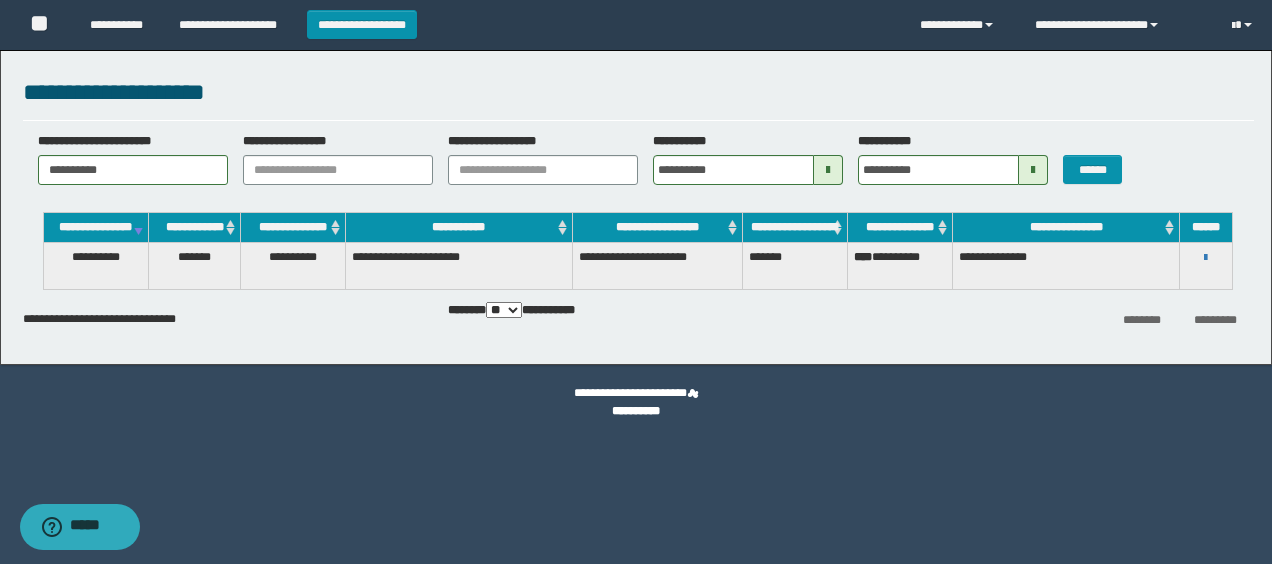click on "**********" at bounding box center [1206, 257] 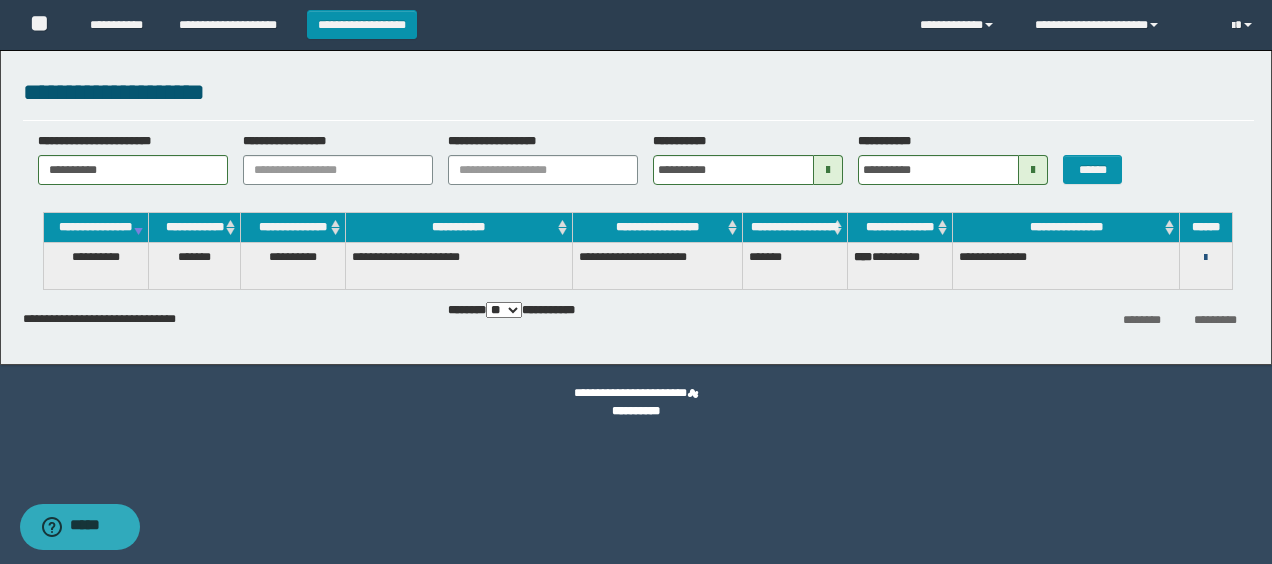 click at bounding box center [1205, 258] 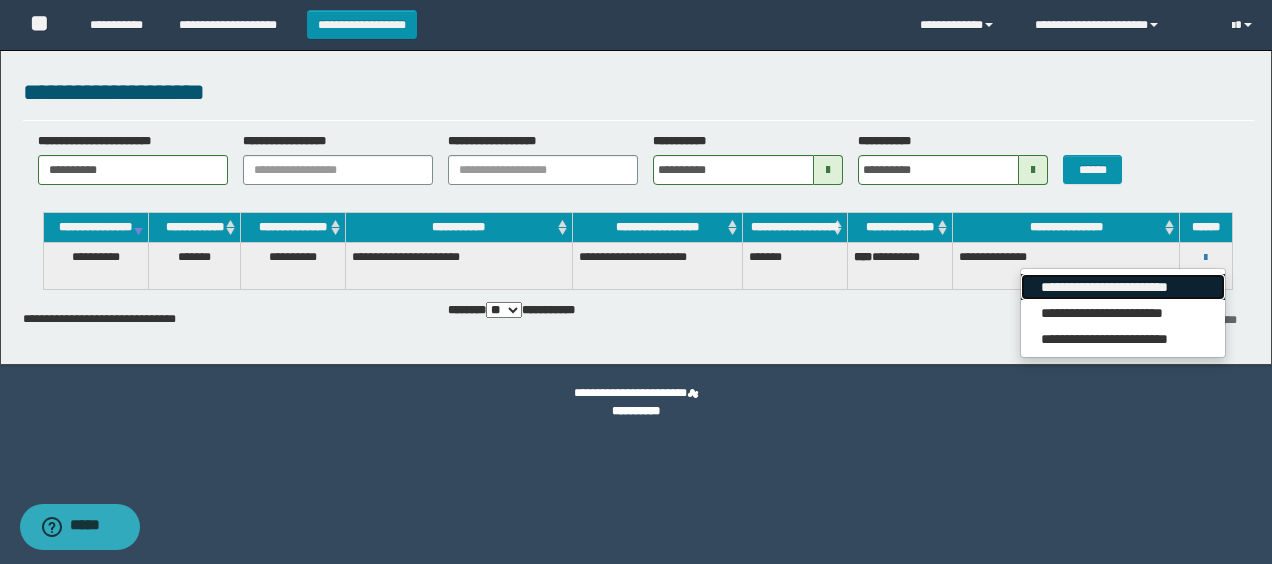 click on "**********" at bounding box center (1122, 287) 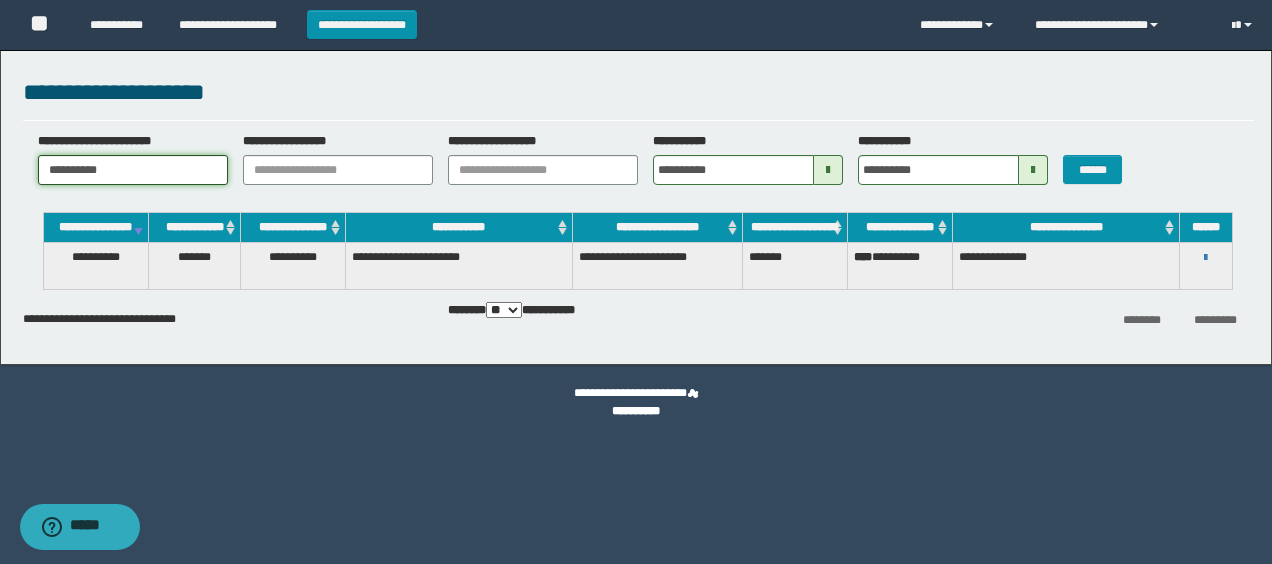drag, startPoint x: 169, startPoint y: 156, endPoint x: 0, endPoint y: 153, distance: 169.02663 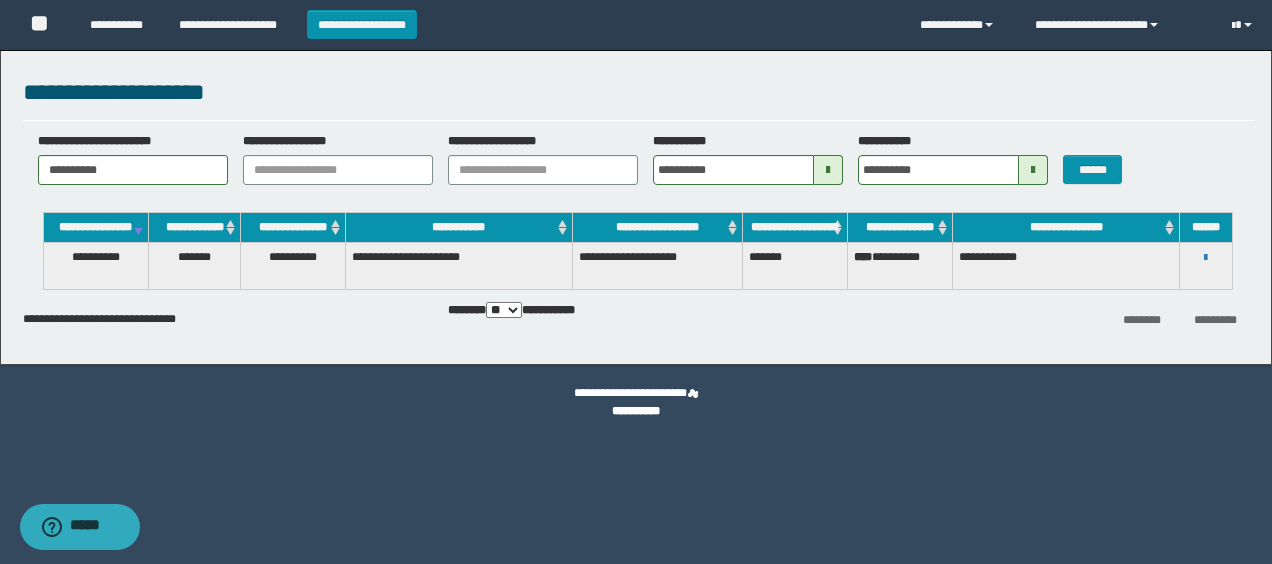 click on "**********" at bounding box center (1206, 257) 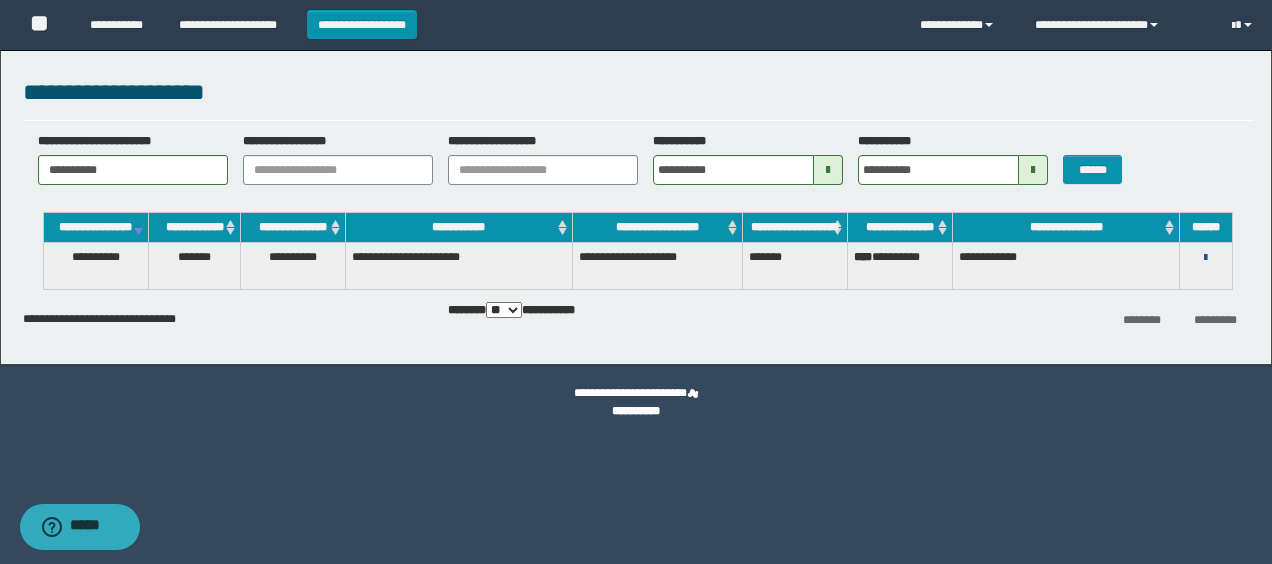 click at bounding box center [1205, 258] 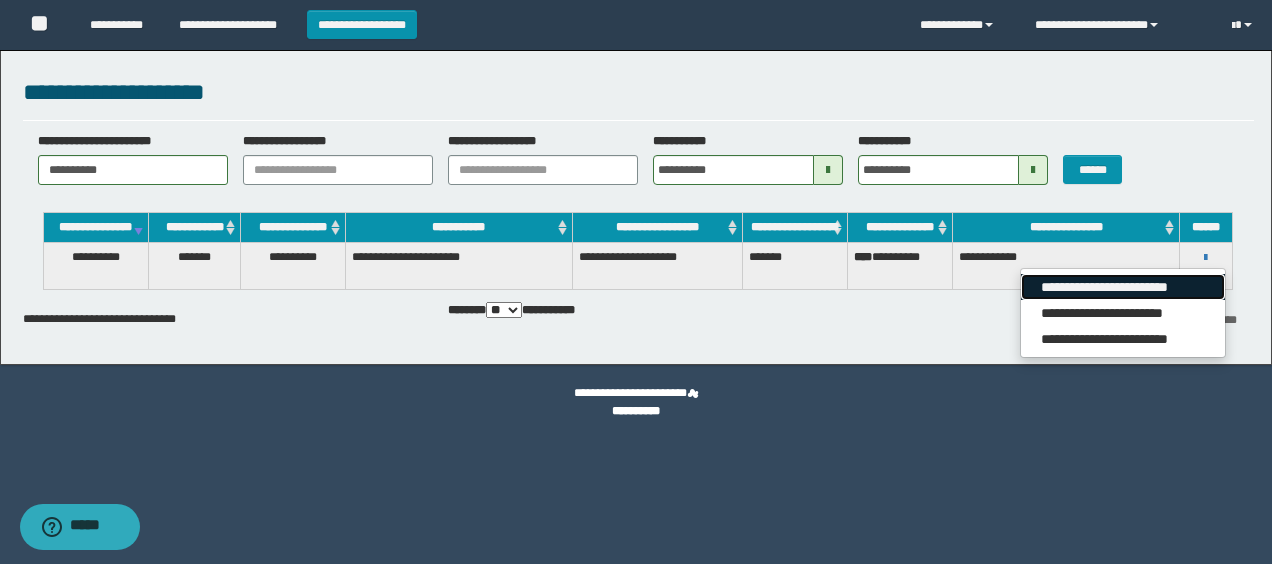 click on "**********" at bounding box center (1122, 287) 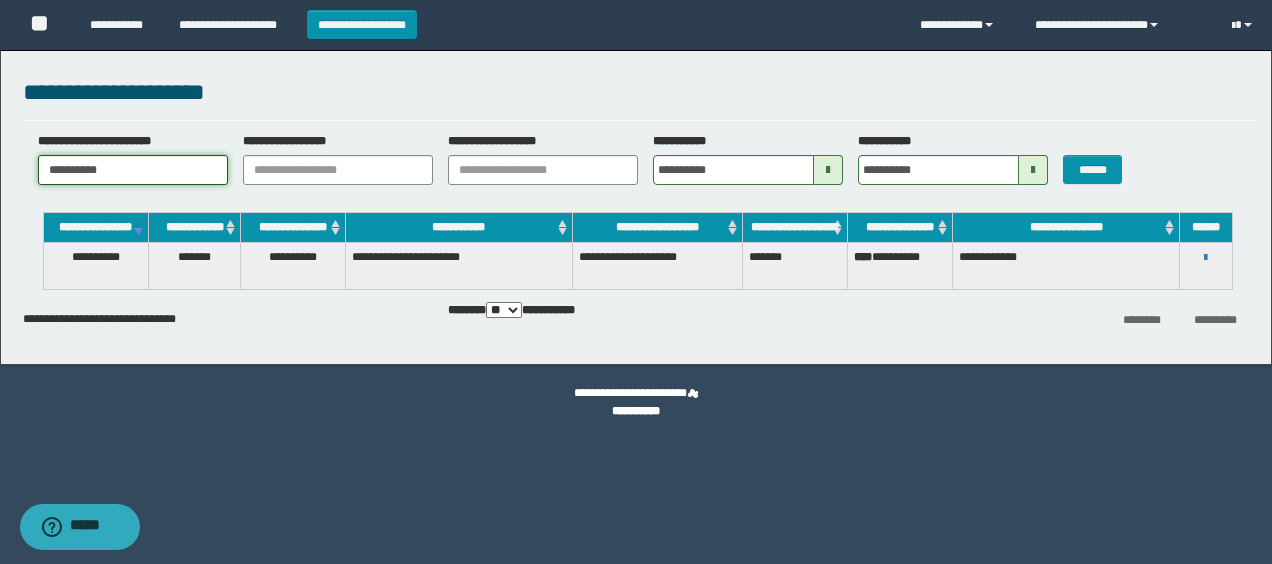 drag, startPoint x: 118, startPoint y: 171, endPoint x: -4, endPoint y: 136, distance: 126.921234 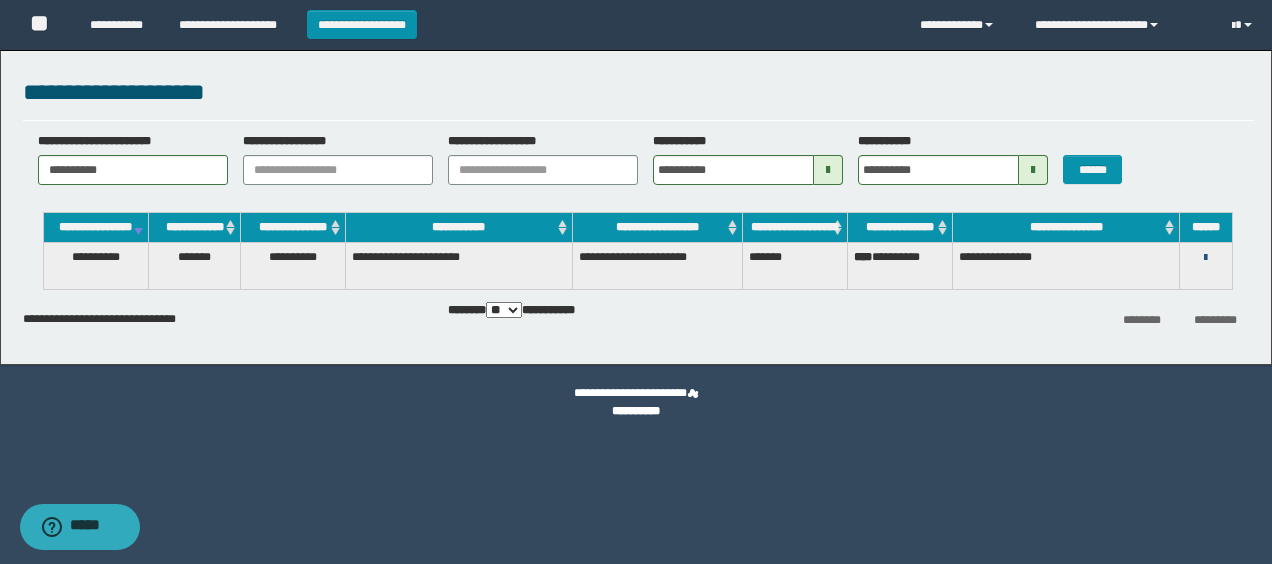 click at bounding box center (1205, 258) 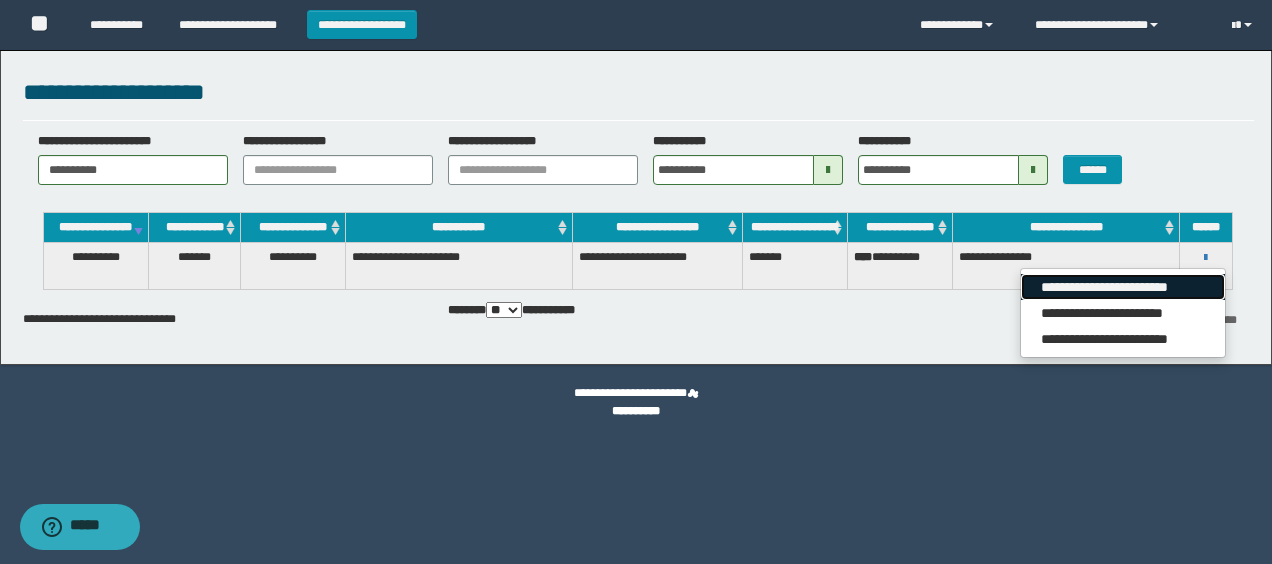 click on "**********" at bounding box center [1122, 287] 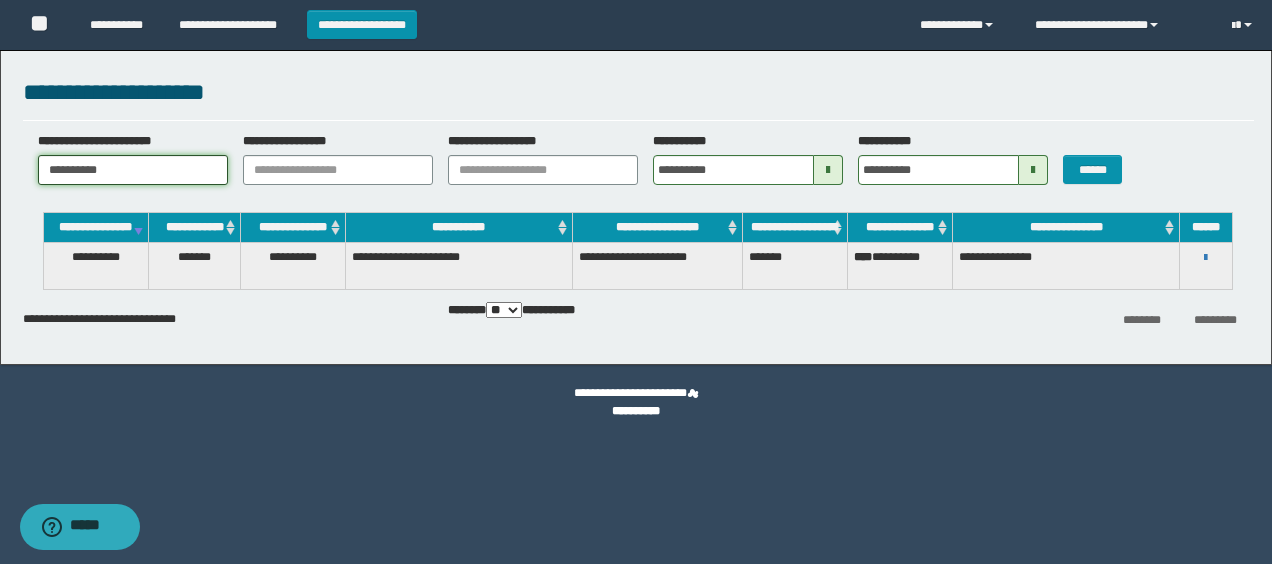 drag, startPoint x: 139, startPoint y: 166, endPoint x: -4, endPoint y: 159, distance: 143.17122 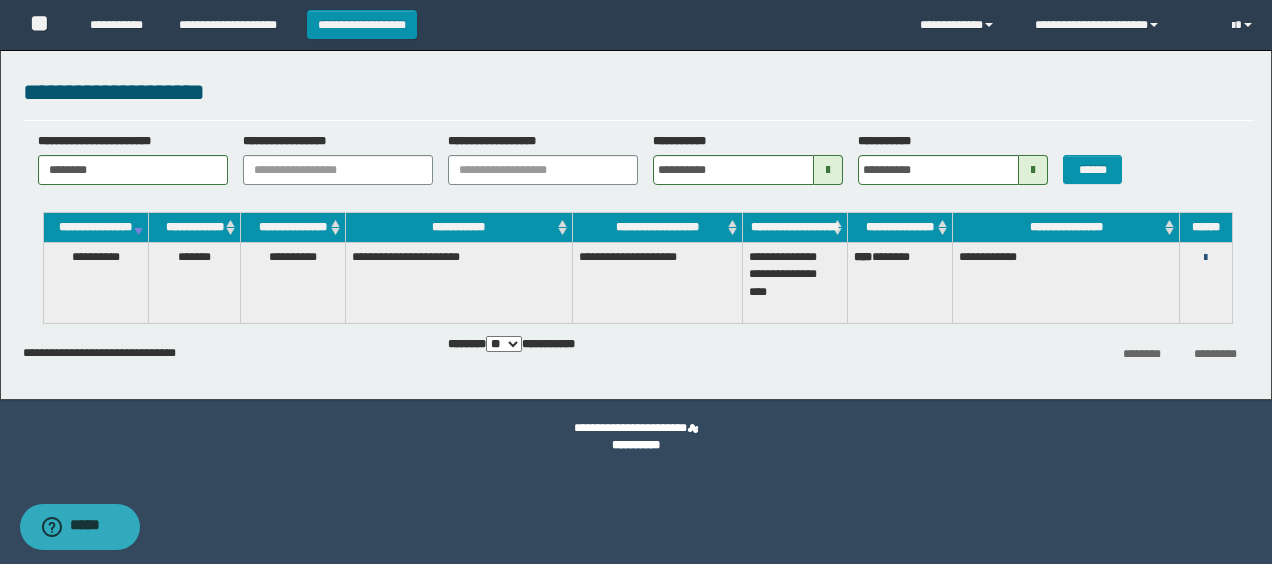 click at bounding box center (1205, 258) 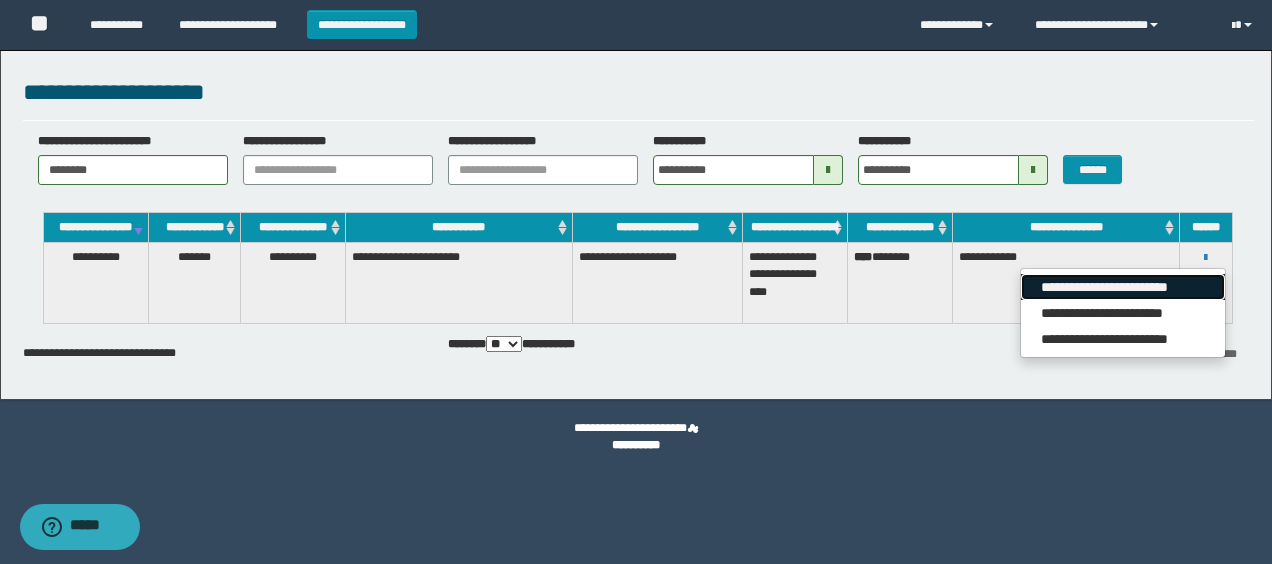 click on "**********" at bounding box center [1122, 287] 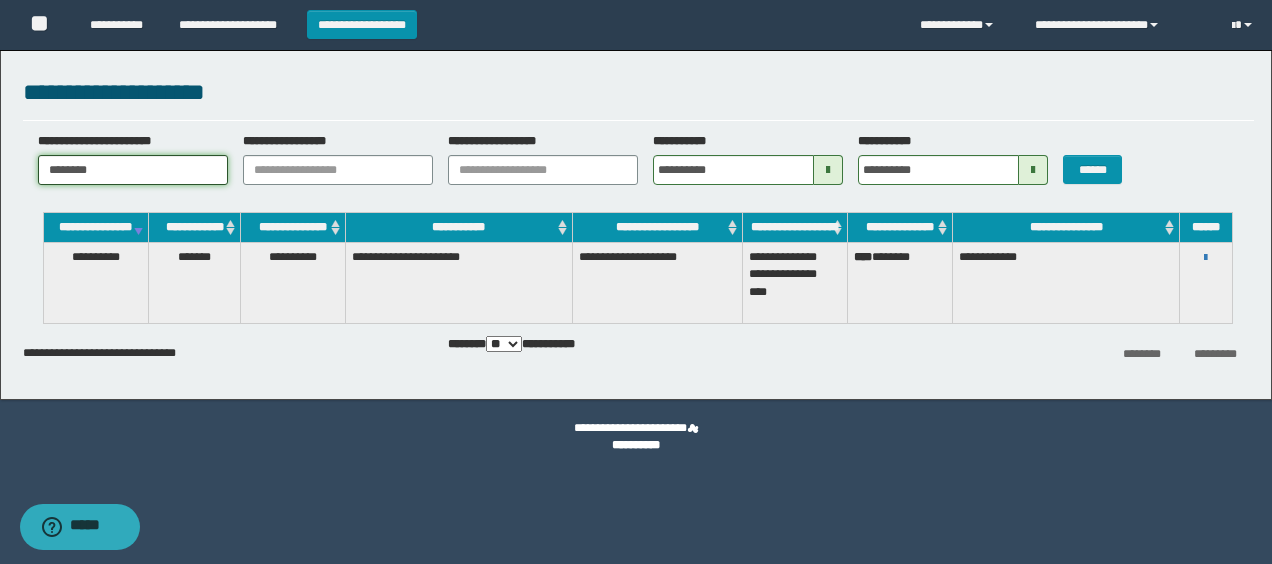 click on "********" at bounding box center (133, 170) 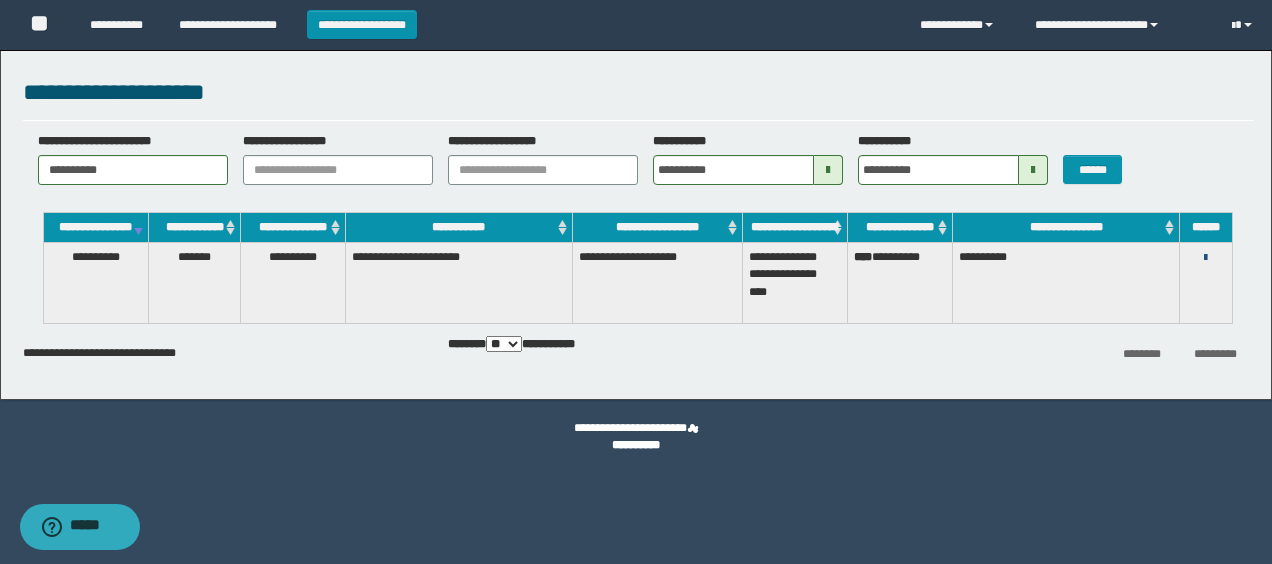 click at bounding box center (1205, 258) 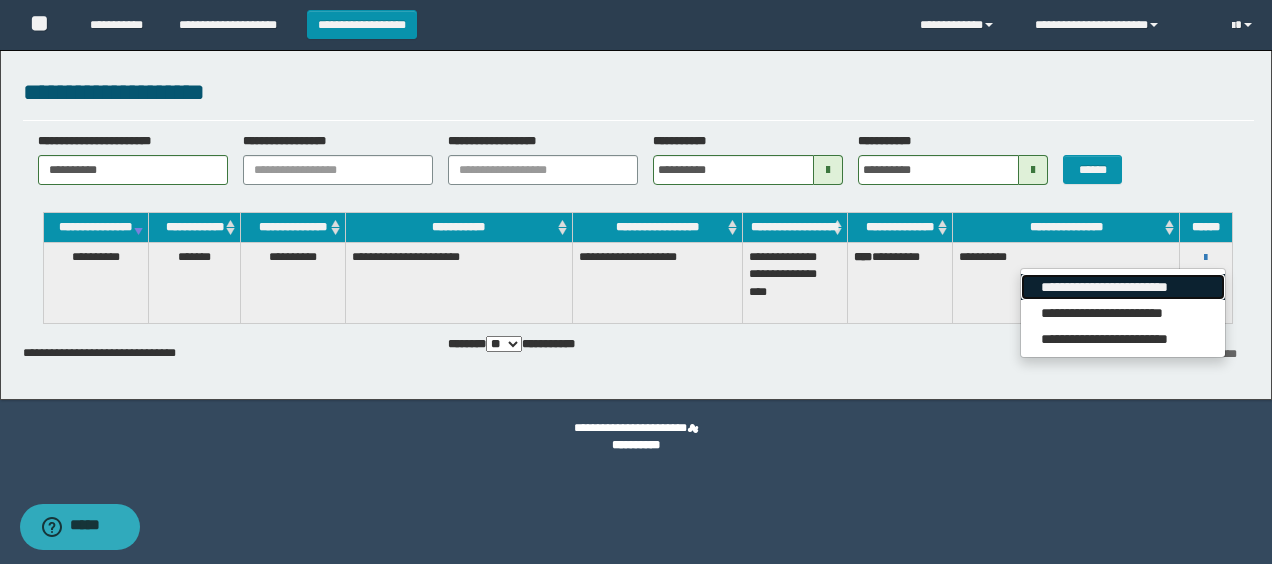 click on "**********" at bounding box center (1122, 287) 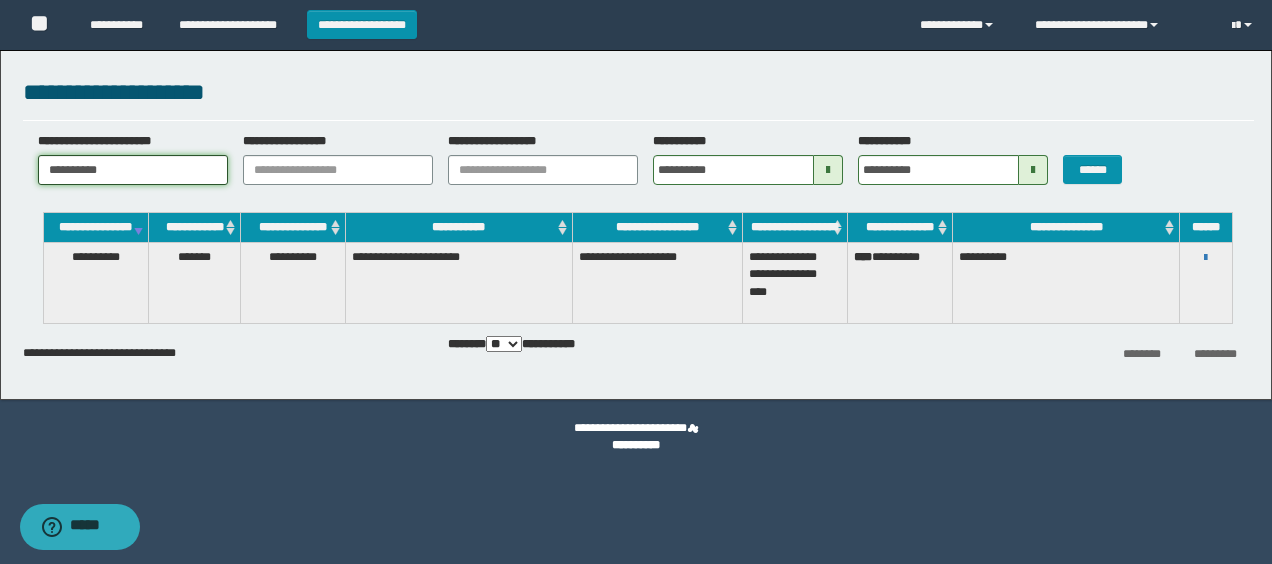 drag, startPoint x: 148, startPoint y: 173, endPoint x: 0, endPoint y: 164, distance: 148.27339 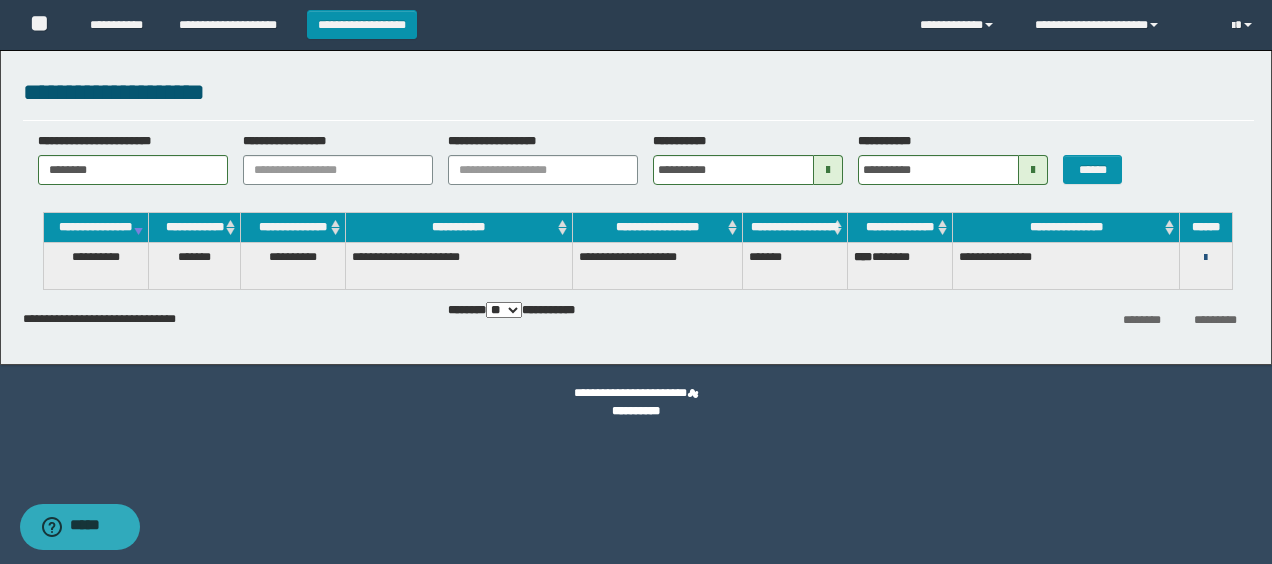 click at bounding box center (1205, 258) 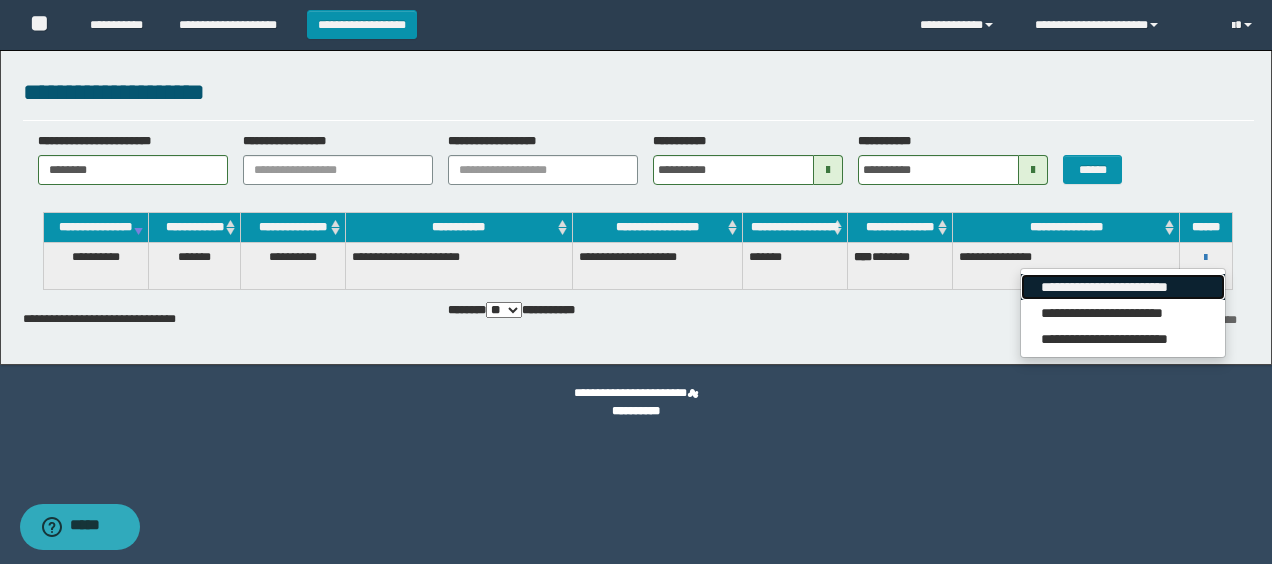 click on "**********" at bounding box center [1122, 287] 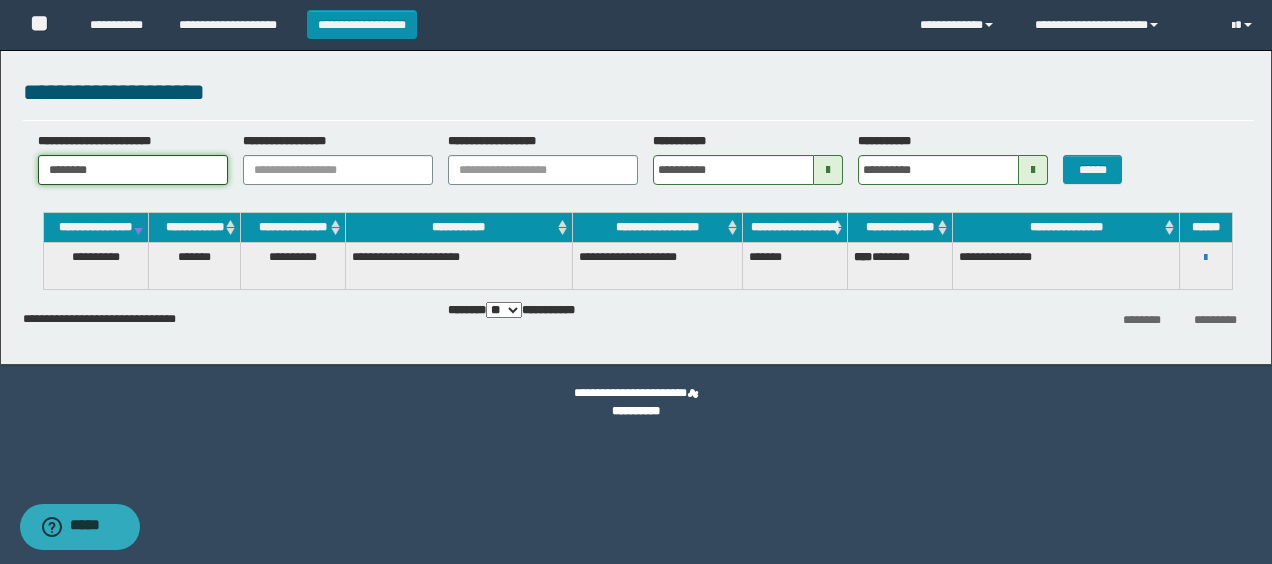 drag, startPoint x: 113, startPoint y: 166, endPoint x: -4, endPoint y: 149, distance: 118.22859 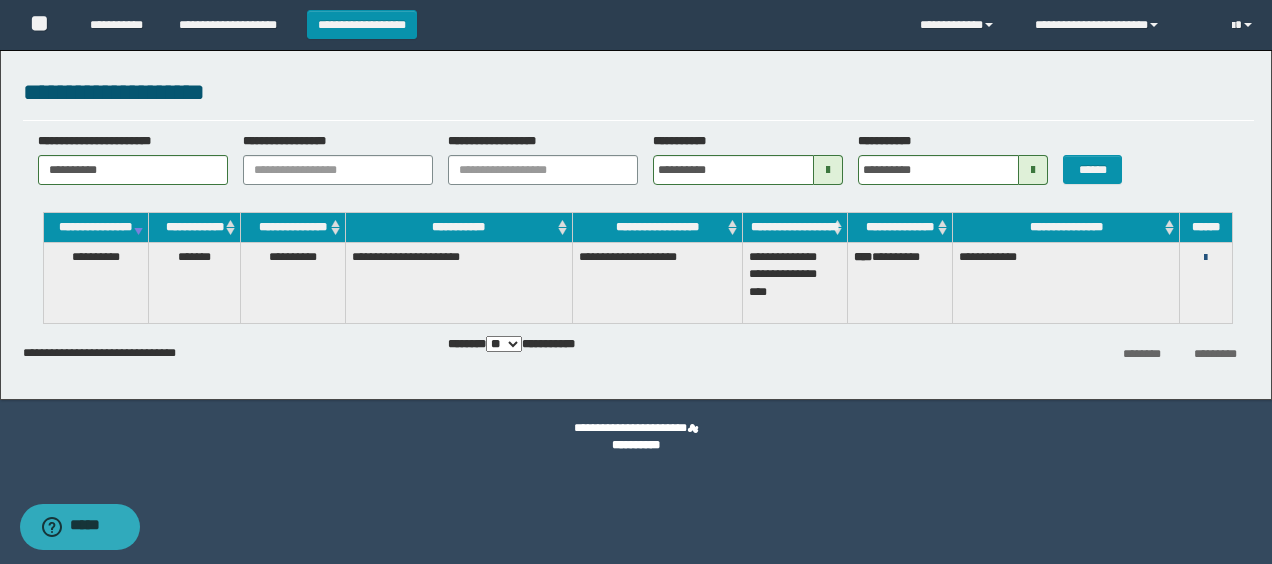 click at bounding box center (1205, 258) 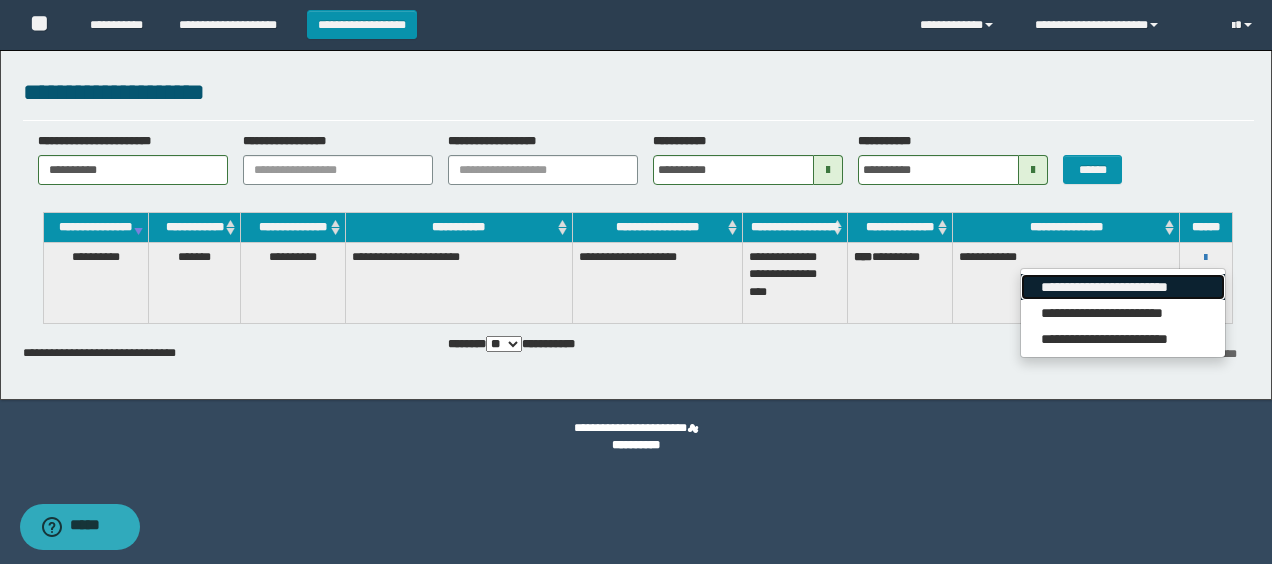 click on "**********" at bounding box center [1122, 287] 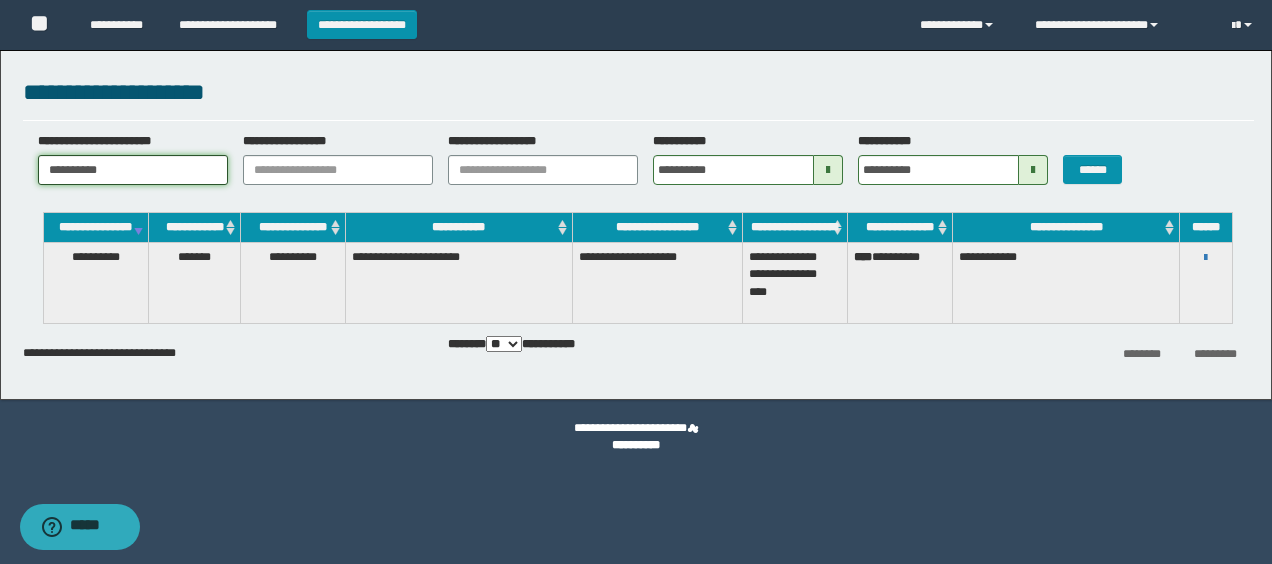 drag, startPoint x: 135, startPoint y: 166, endPoint x: -4, endPoint y: 159, distance: 139.17615 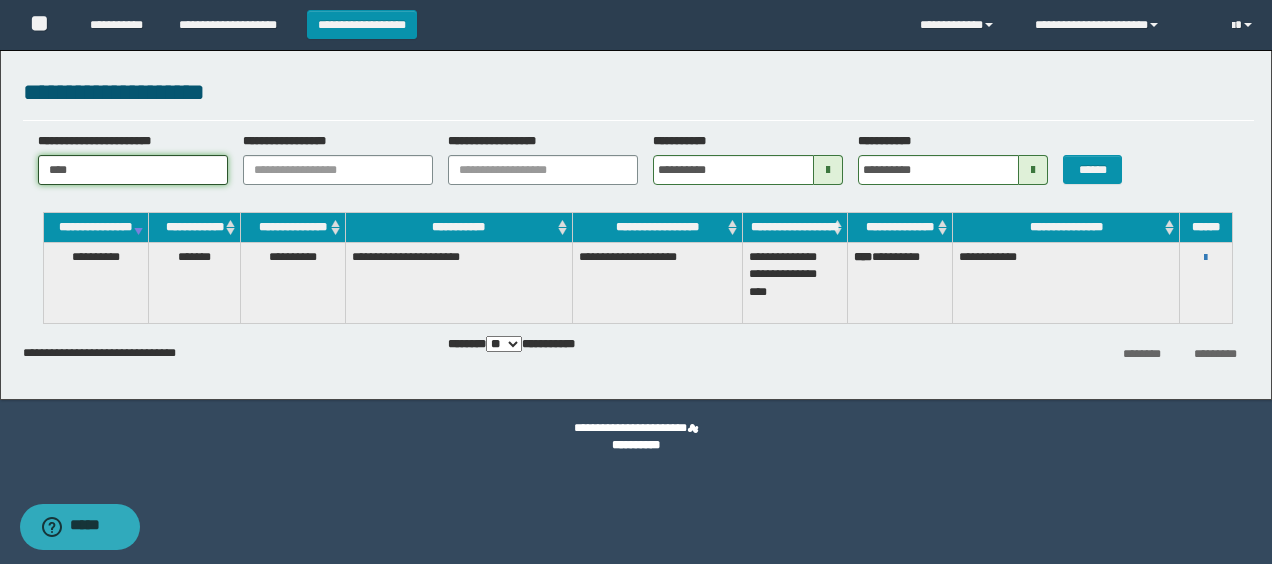 drag, startPoint x: 145, startPoint y: 160, endPoint x: 0, endPoint y: 144, distance: 145.88008 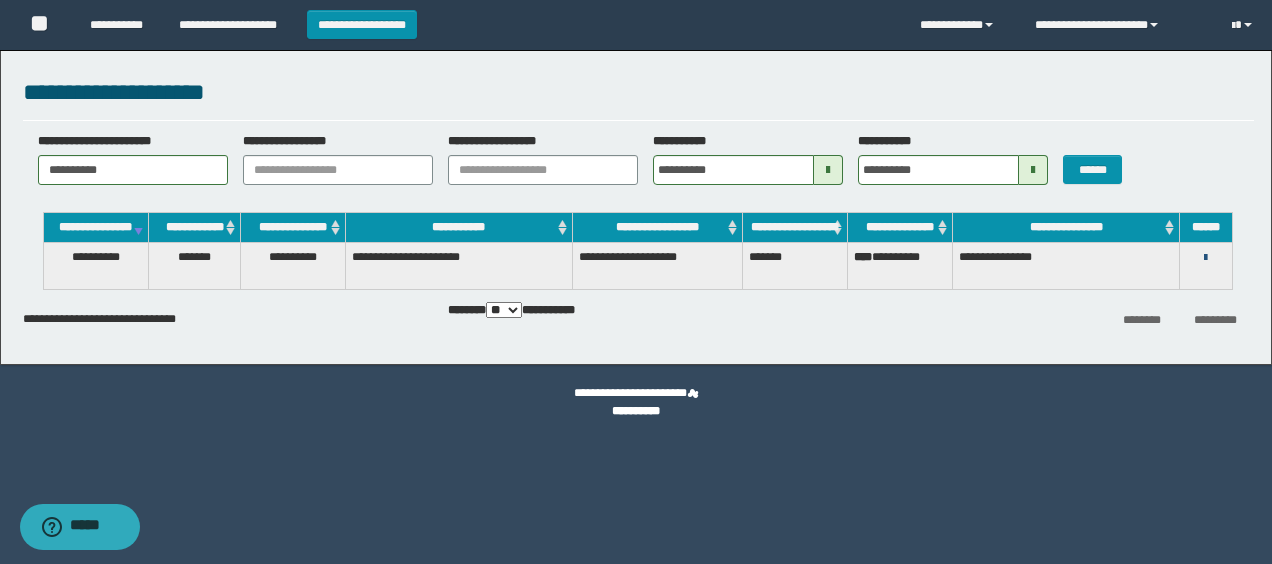 click at bounding box center [1205, 258] 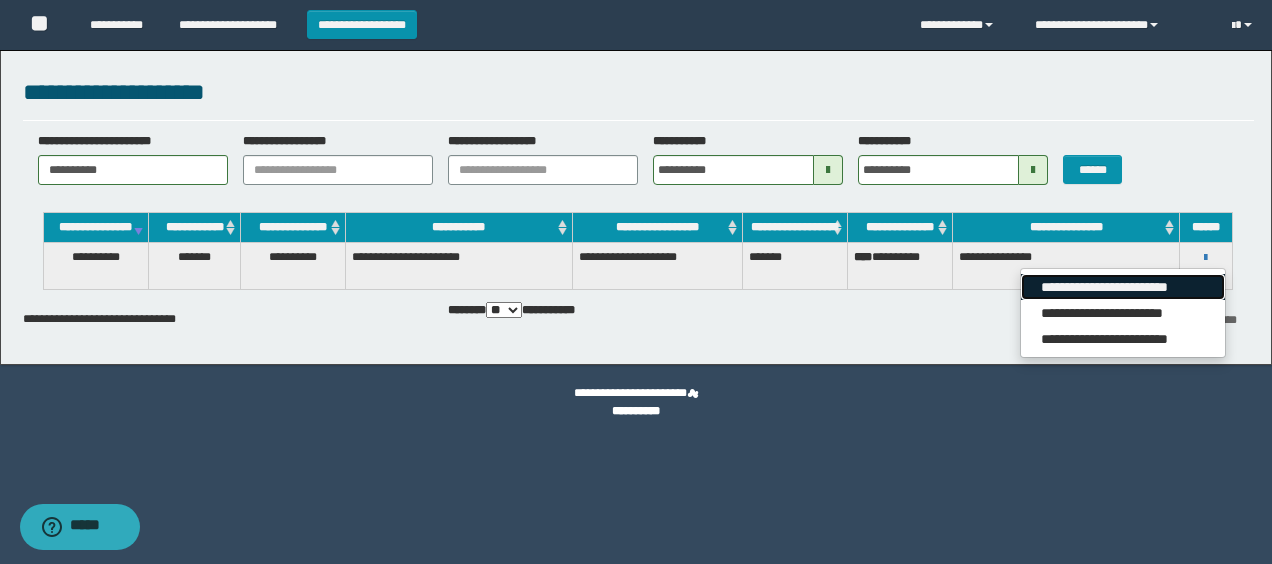 click on "**********" at bounding box center [1122, 287] 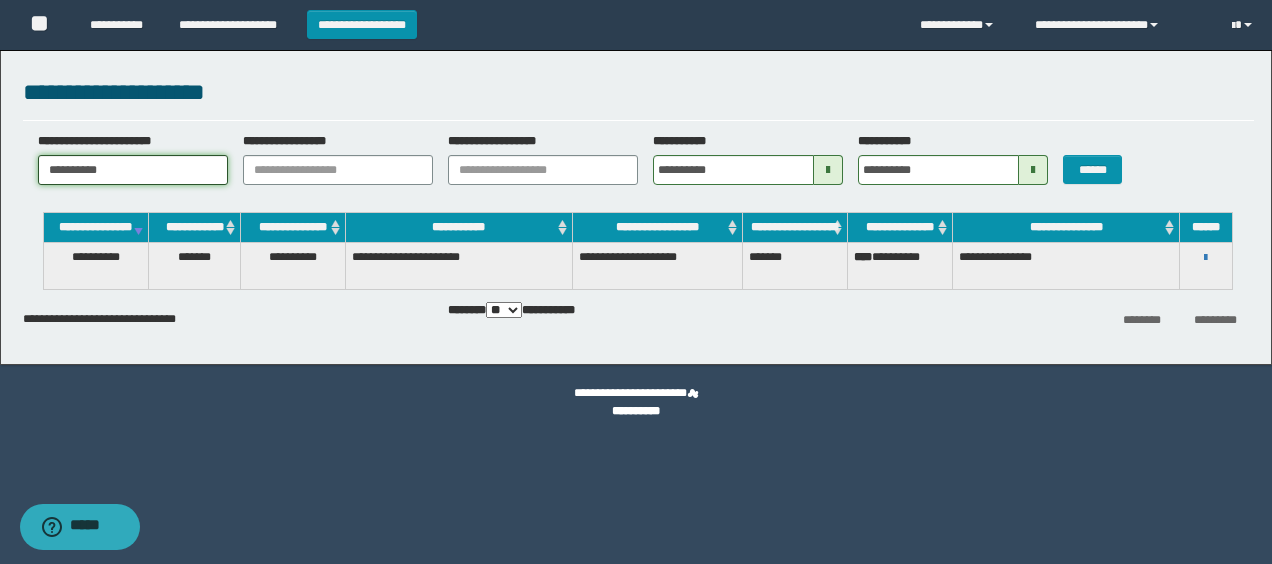 drag, startPoint x: 114, startPoint y: 170, endPoint x: -4, endPoint y: 152, distance: 119.36499 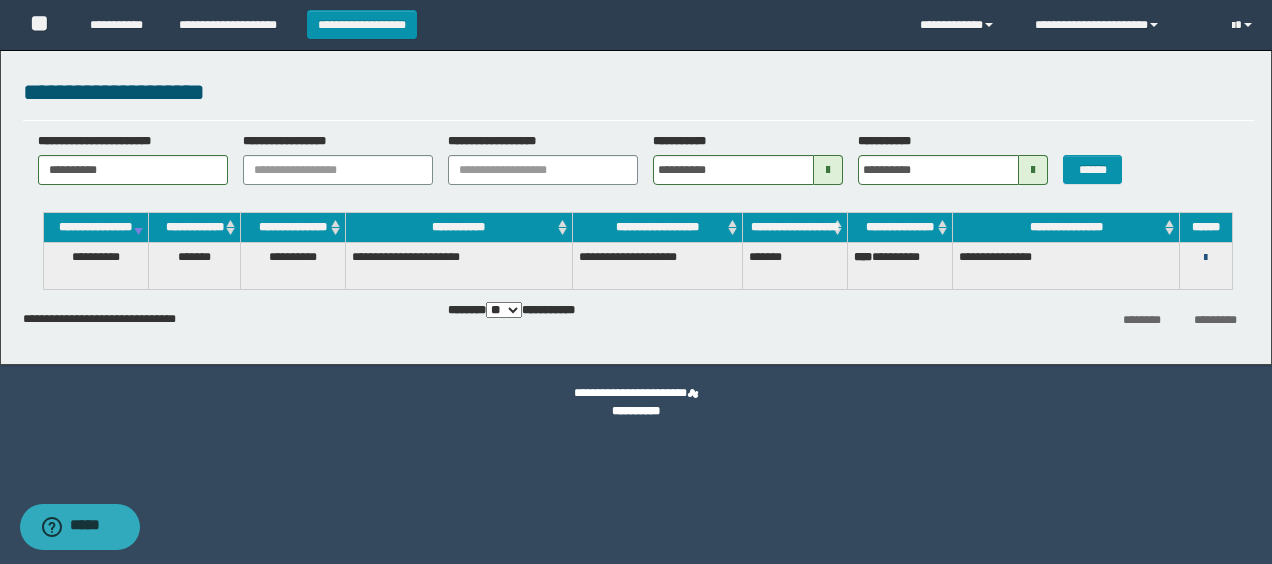 click at bounding box center [1205, 258] 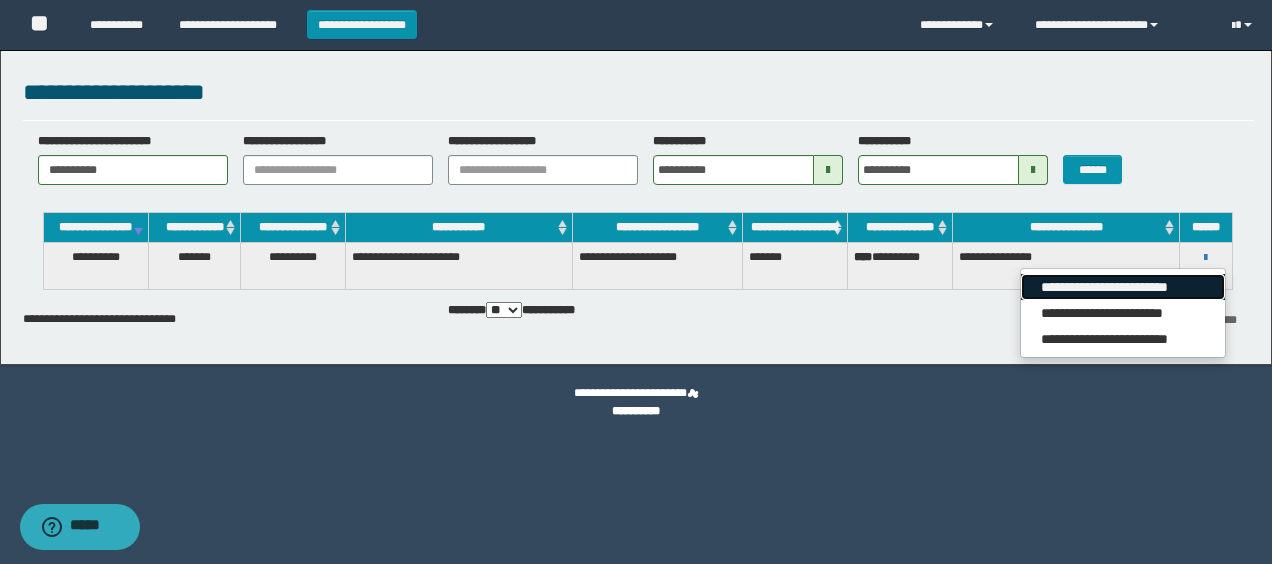 click on "**********" at bounding box center [1122, 287] 